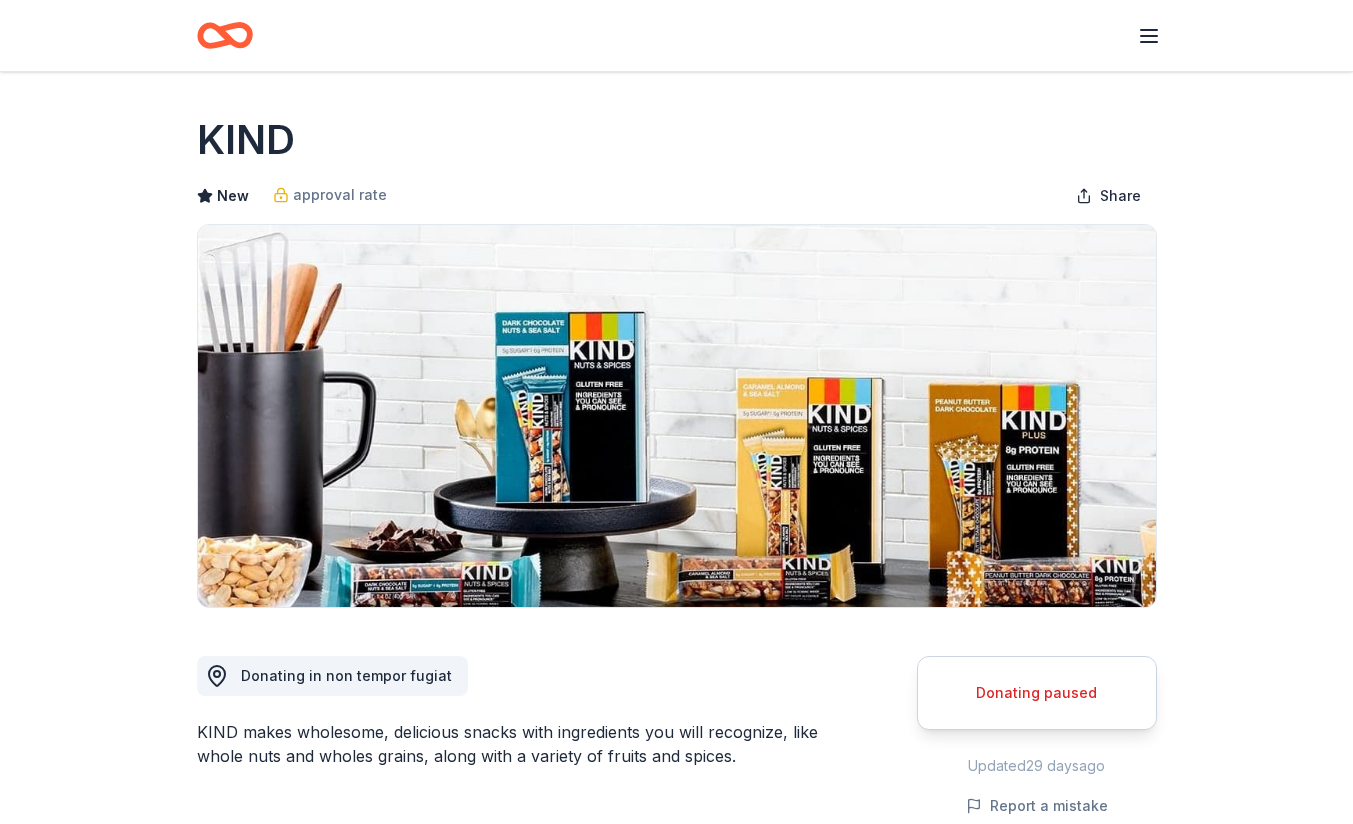 scroll, scrollTop: 0, scrollLeft: 0, axis: both 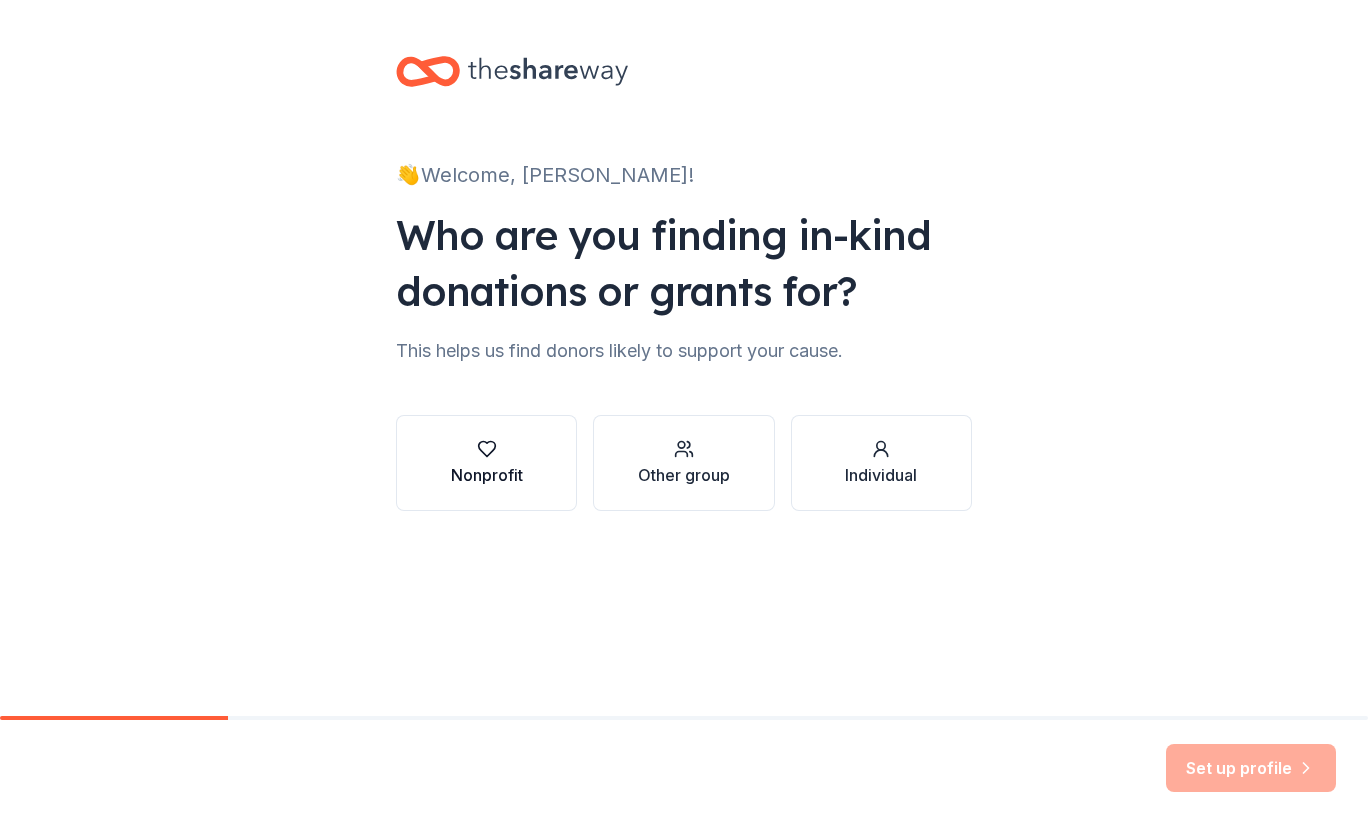 click on "Nonprofit" at bounding box center (486, 463) 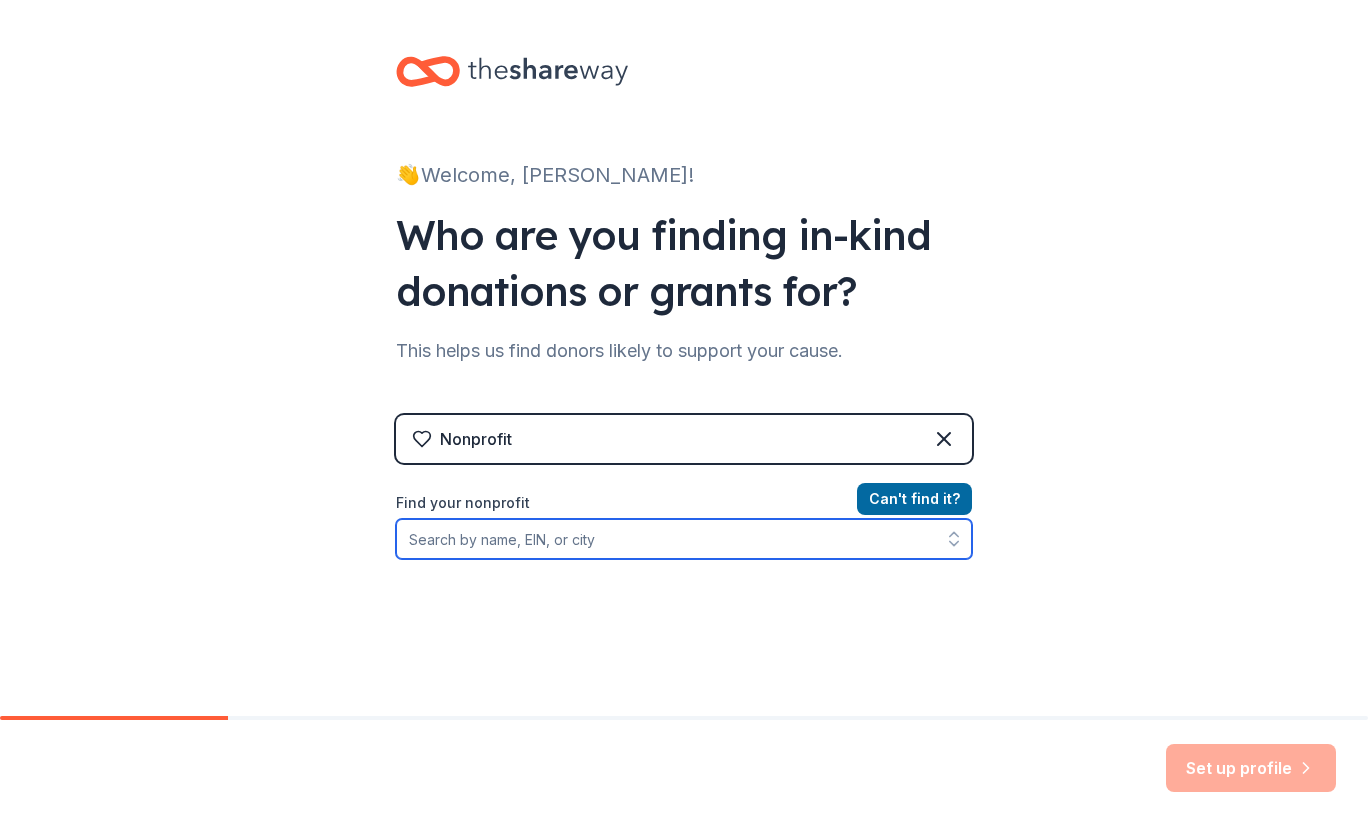 click on "Find your nonprofit" at bounding box center [684, 539] 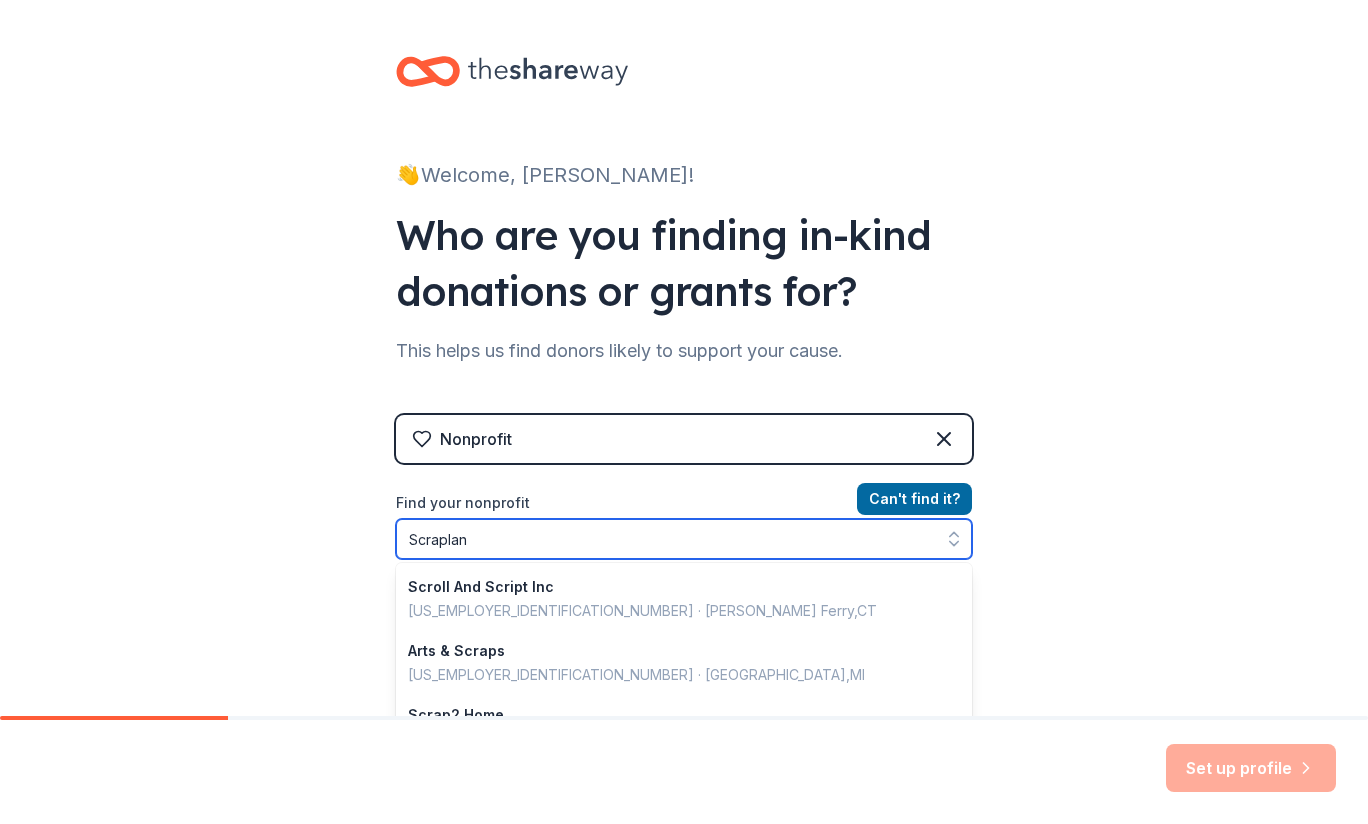 type on "Scraplant" 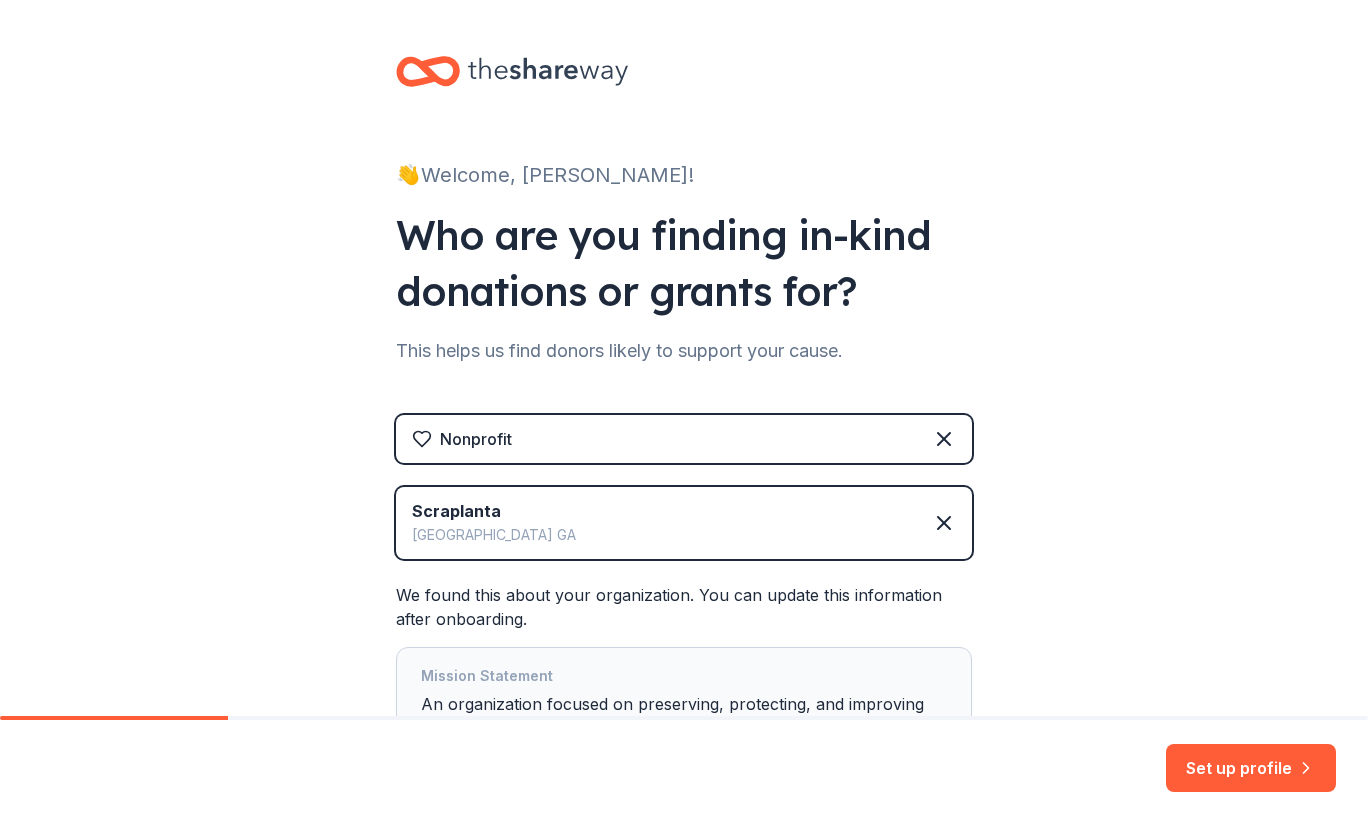 scroll, scrollTop: 185, scrollLeft: 0, axis: vertical 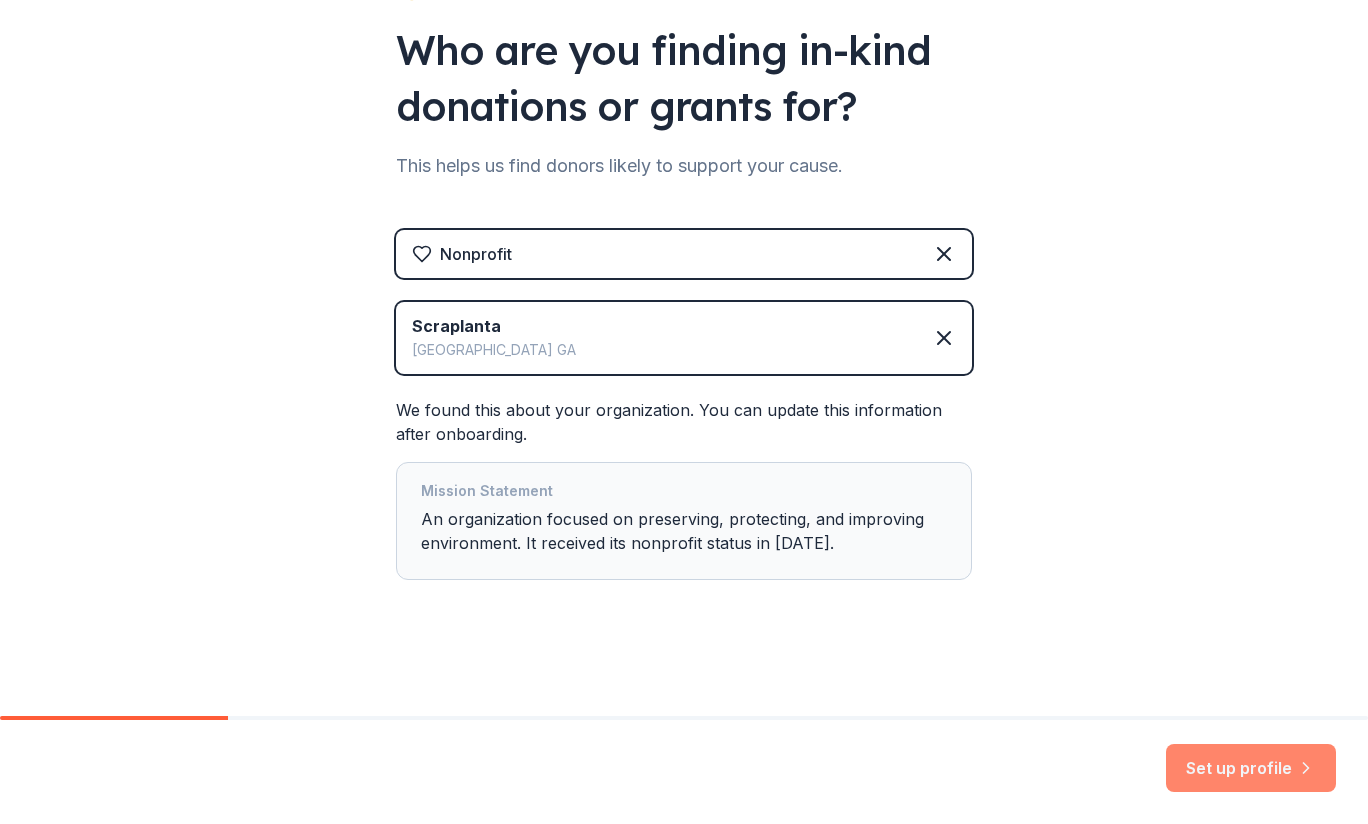 click on "Set up profile" at bounding box center (1251, 768) 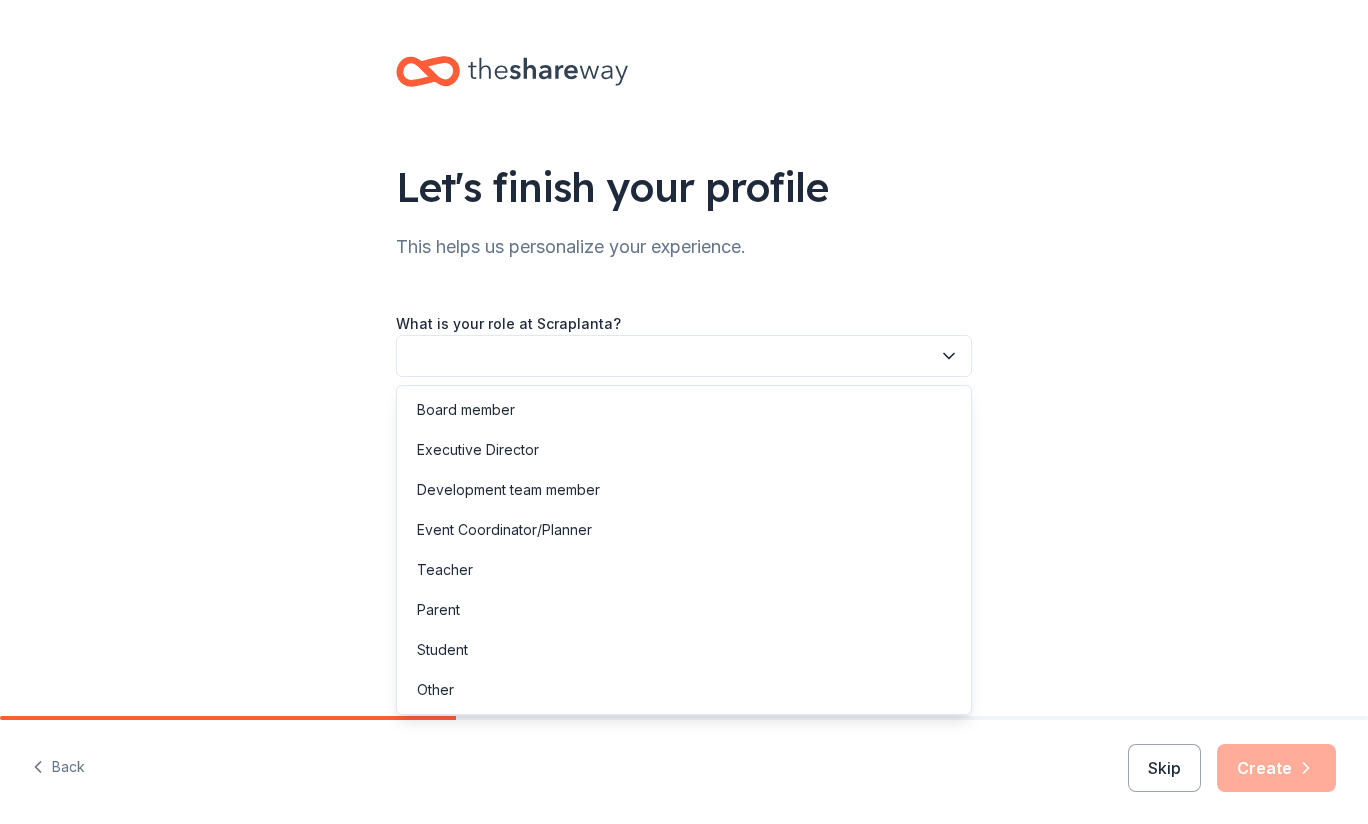 click at bounding box center (684, 356) 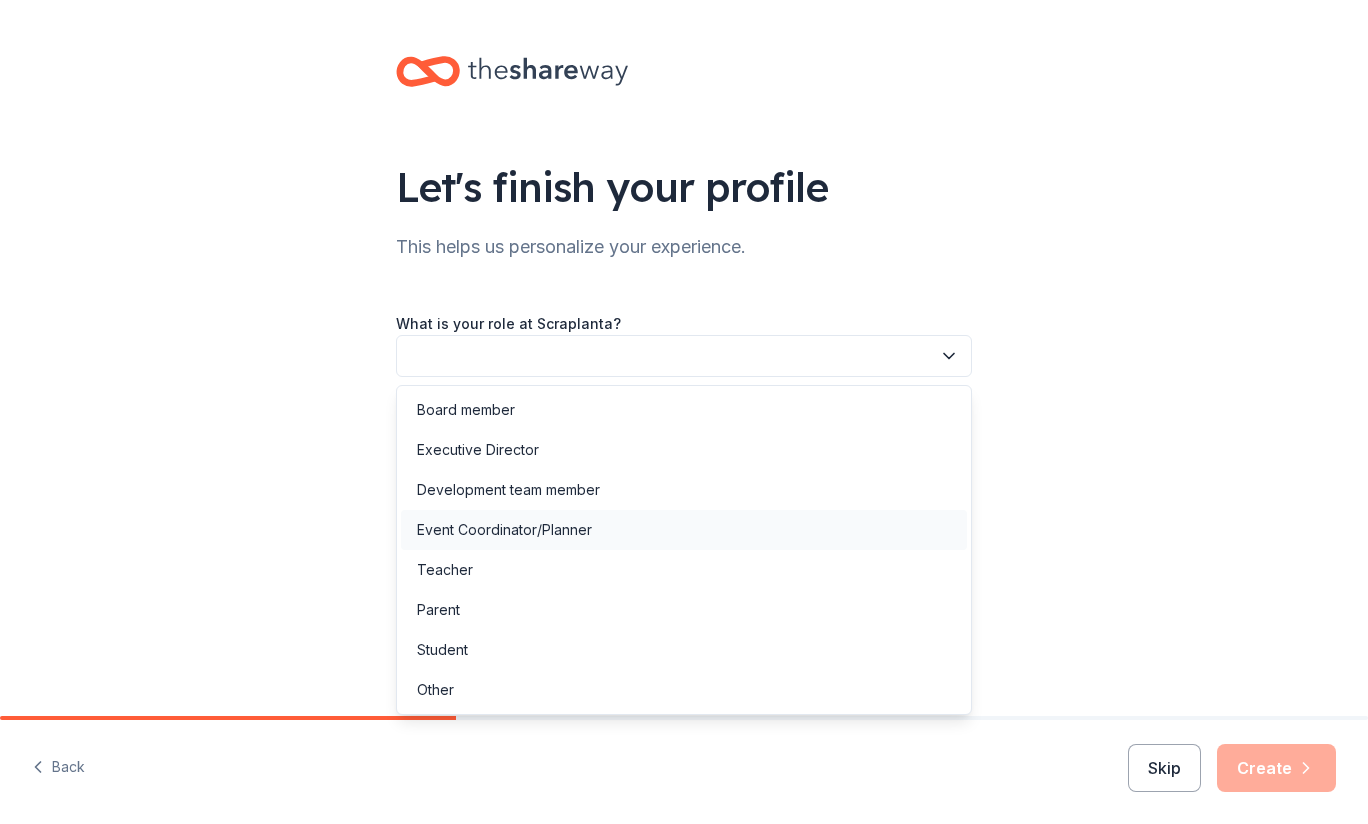 click on "Event Coordinator/Planner" at bounding box center (684, 530) 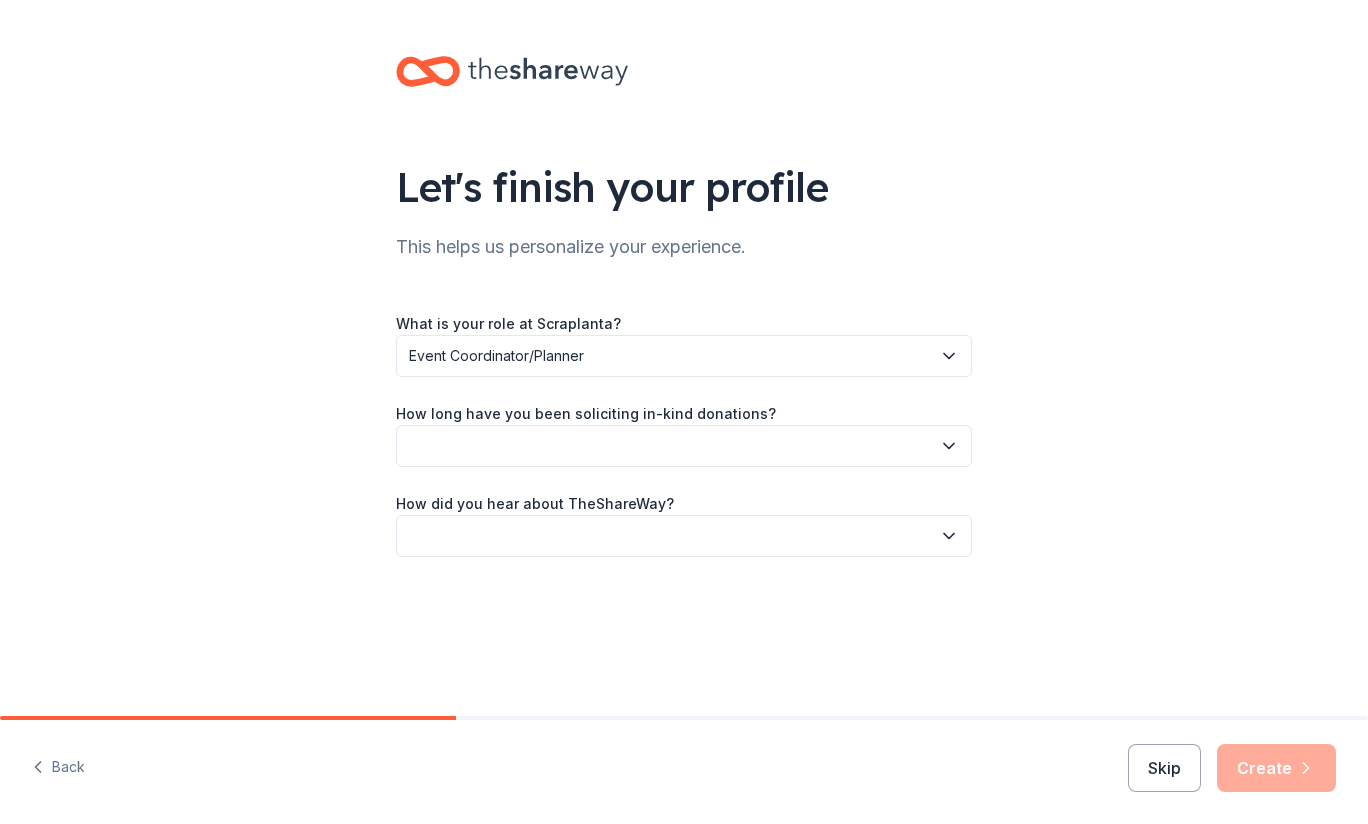 click at bounding box center [684, 446] 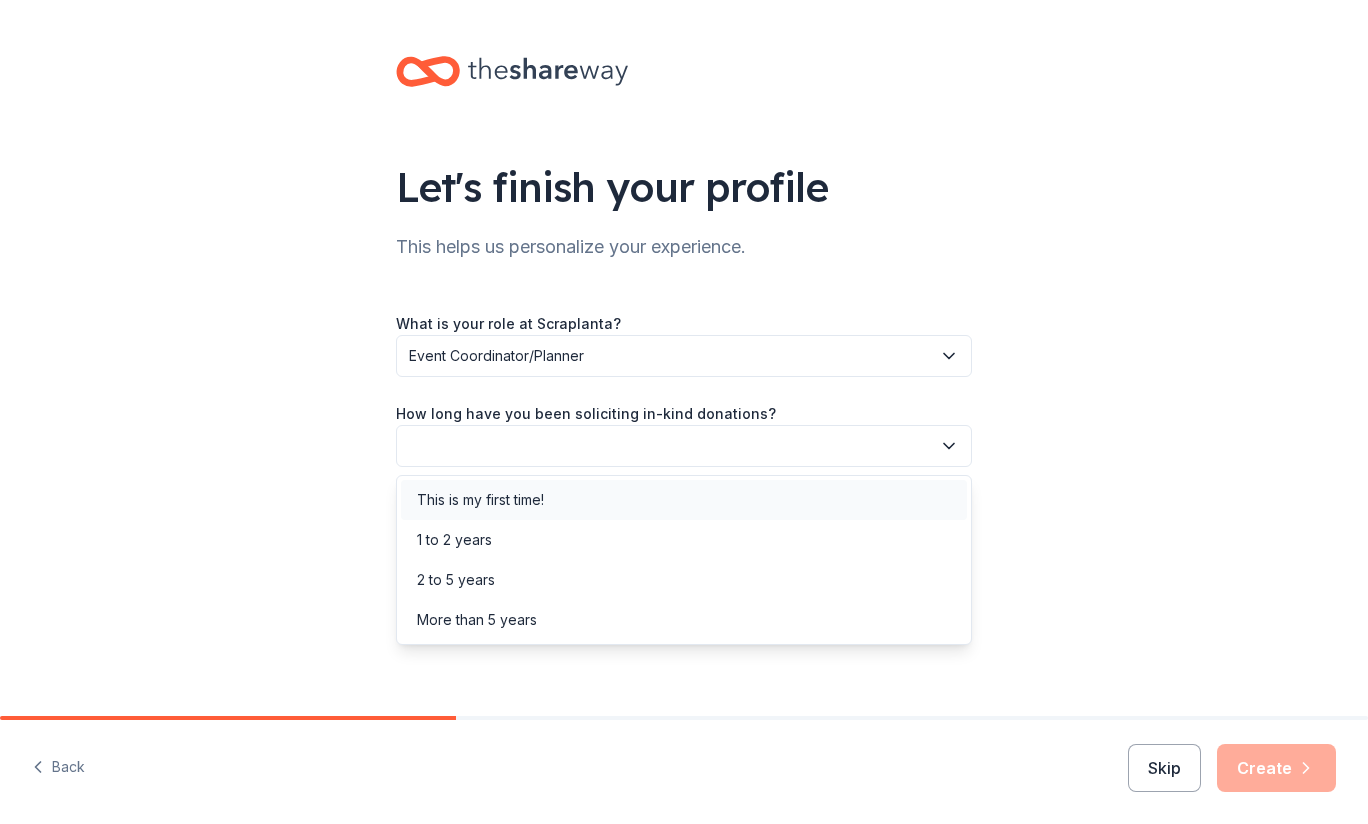 click on "This is my first time!" at bounding box center [684, 500] 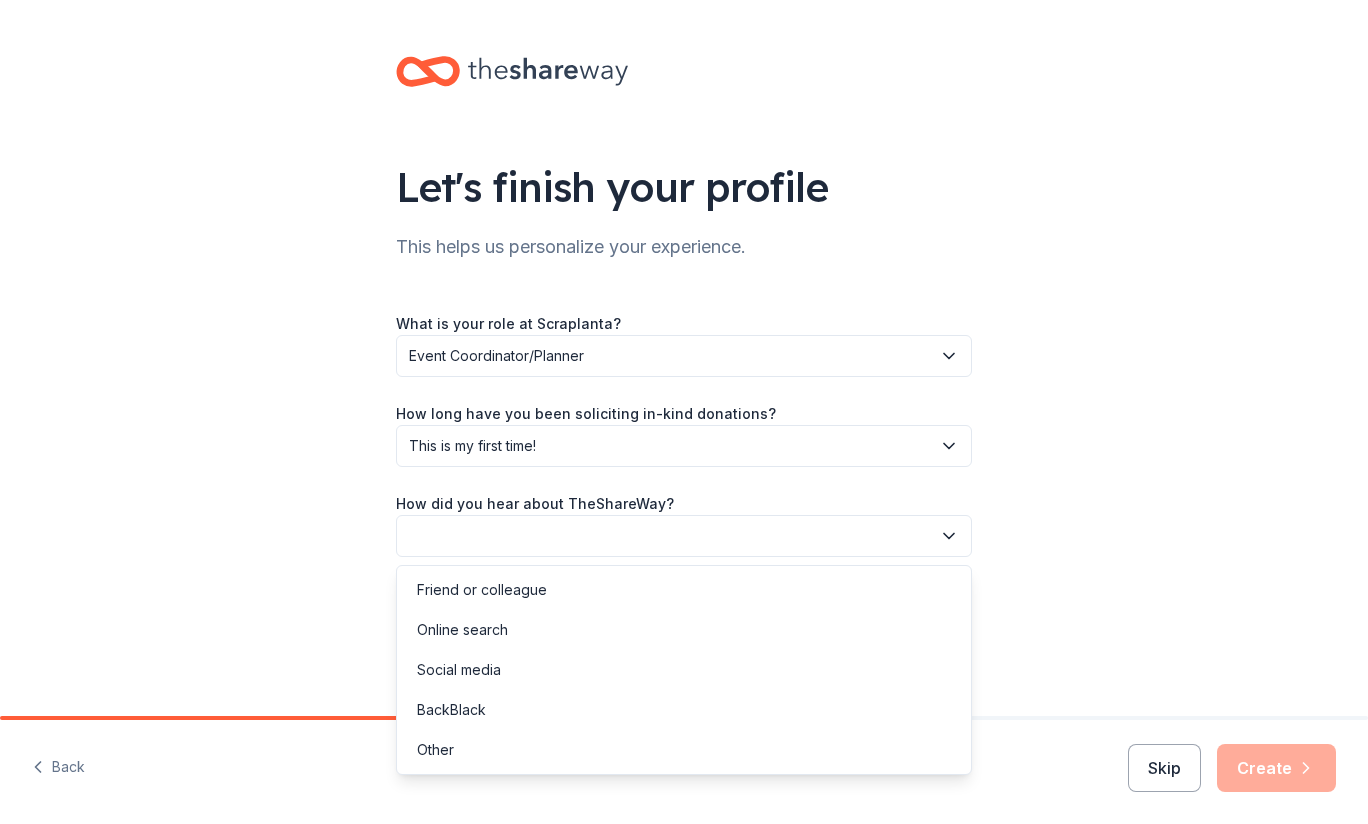 click at bounding box center (684, 536) 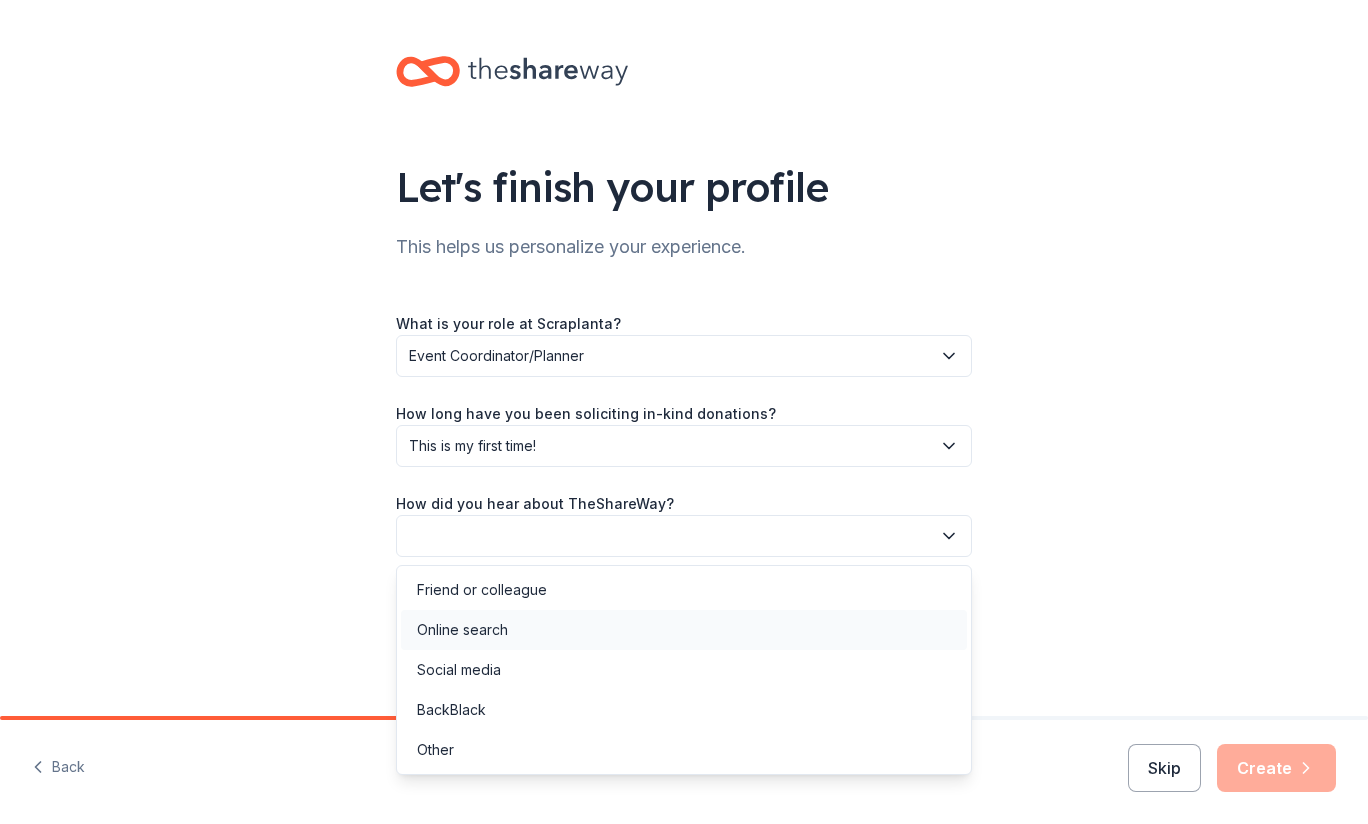 click on "Online search" at bounding box center [684, 630] 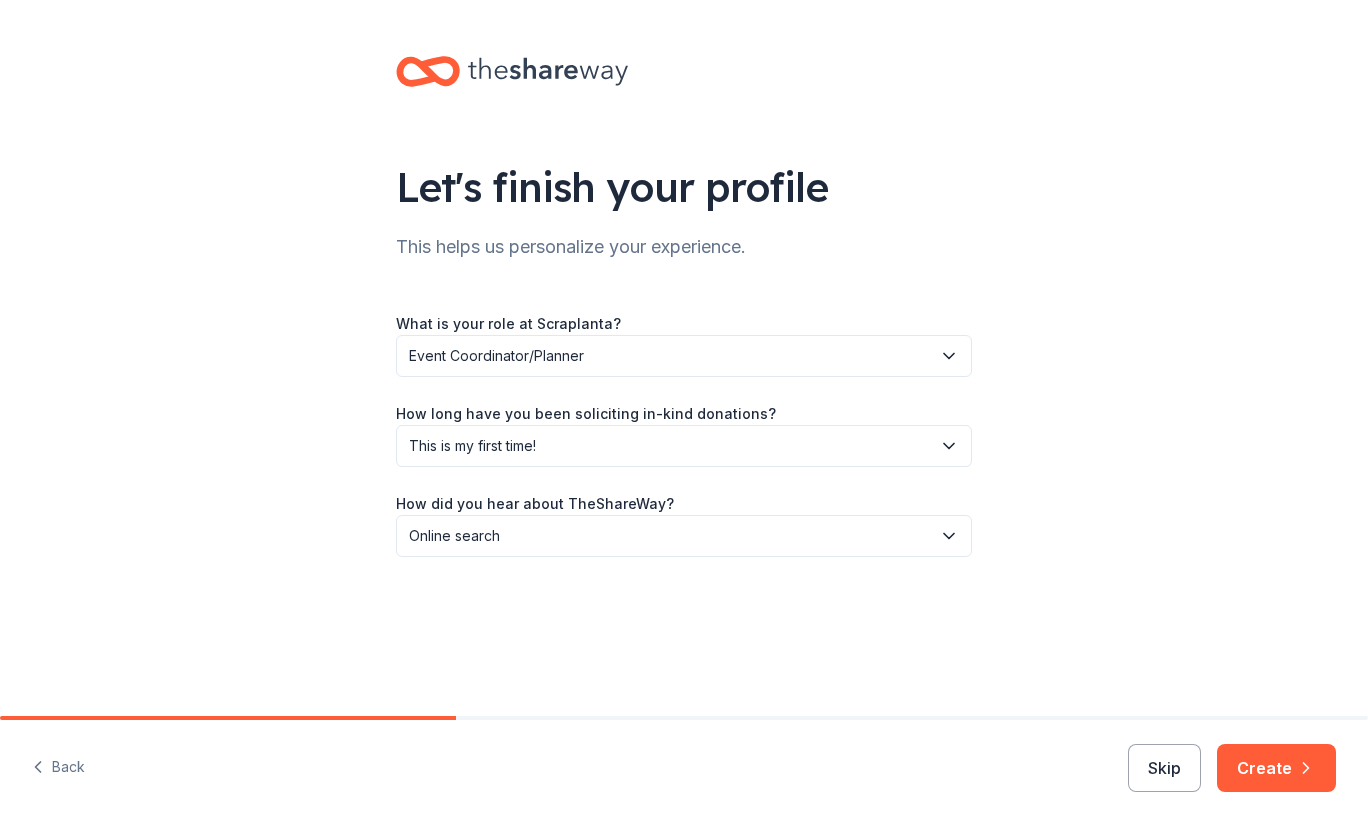 click on "Back Skip Create" at bounding box center [684, 772] 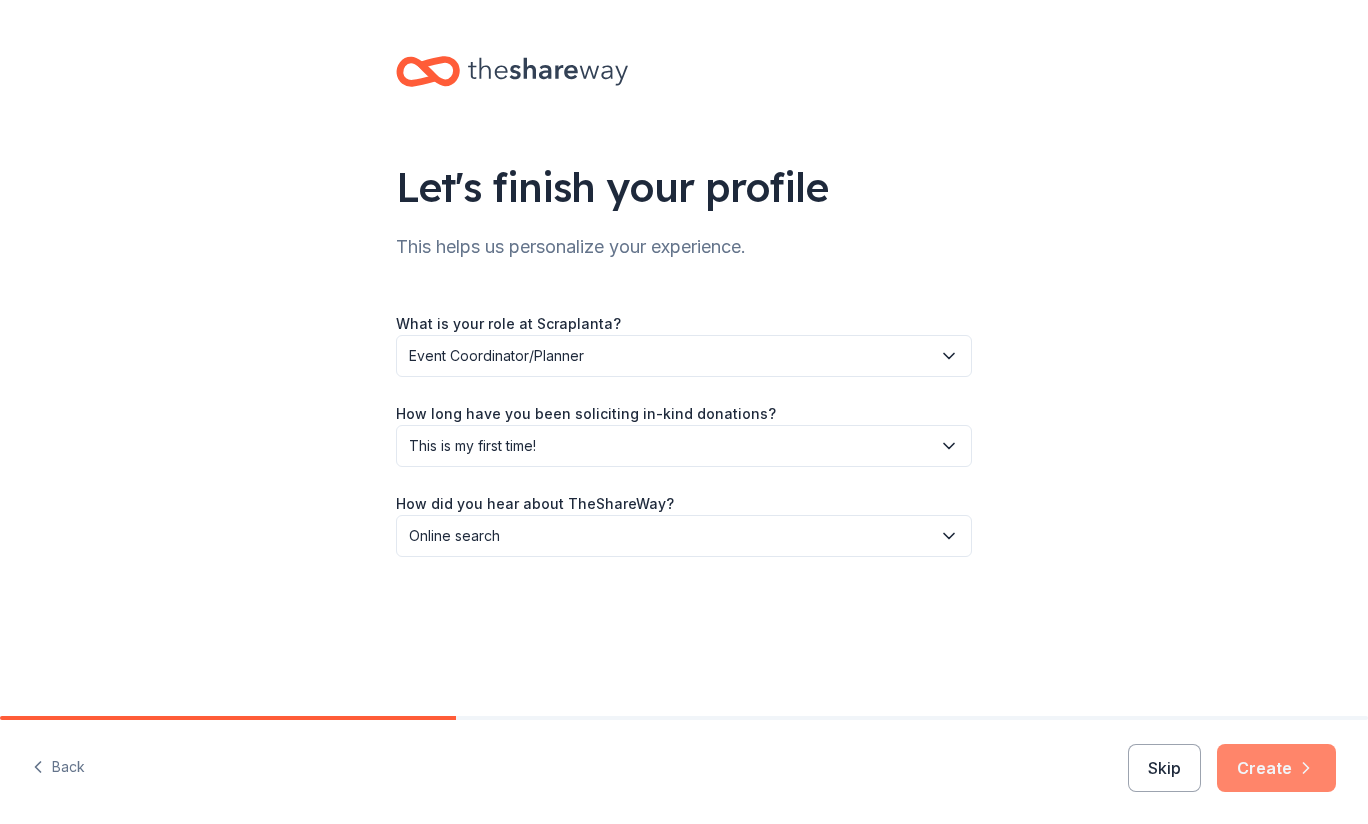 click on "Create" at bounding box center (1276, 768) 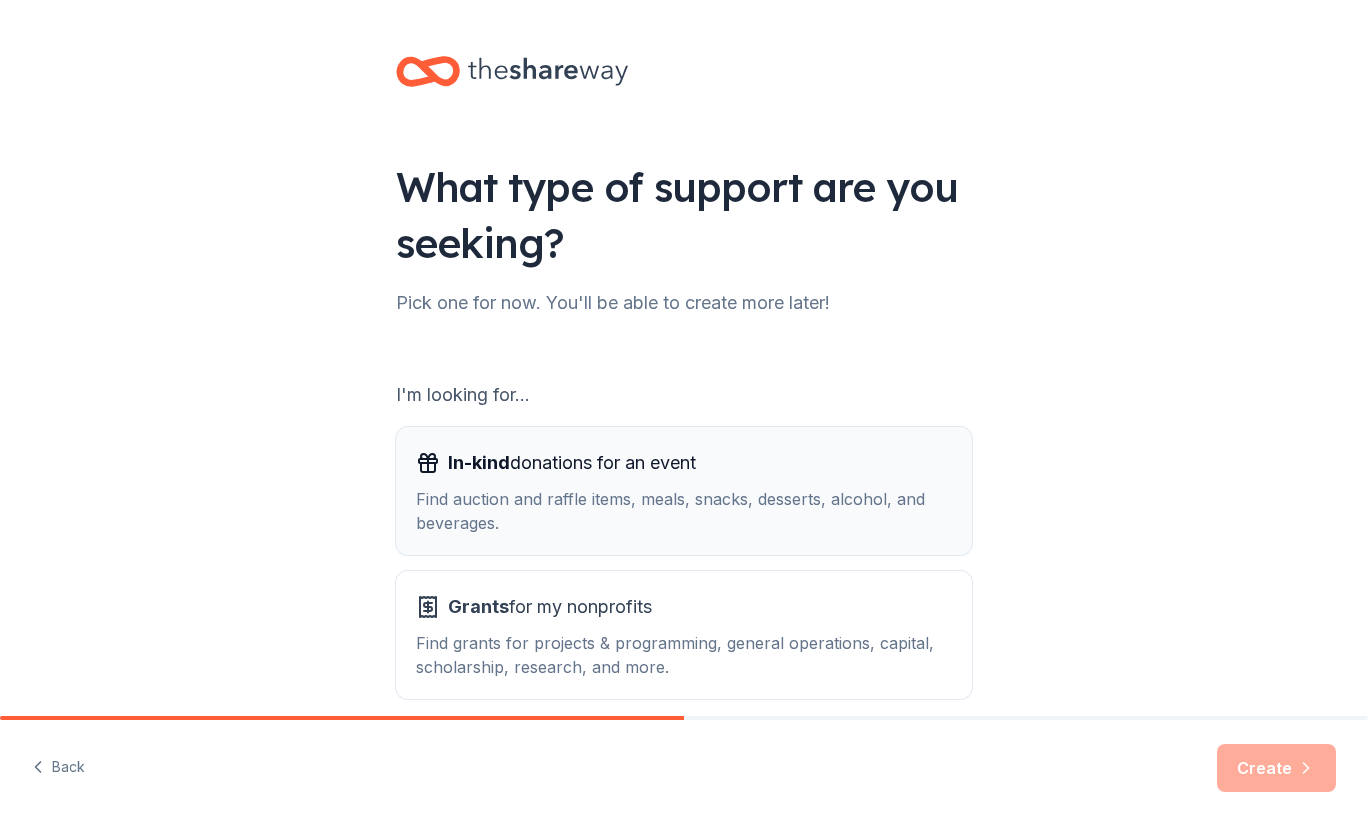 click on "Find auction and raffle items, meals, snacks, desserts, alcohol, and beverages." at bounding box center (684, 511) 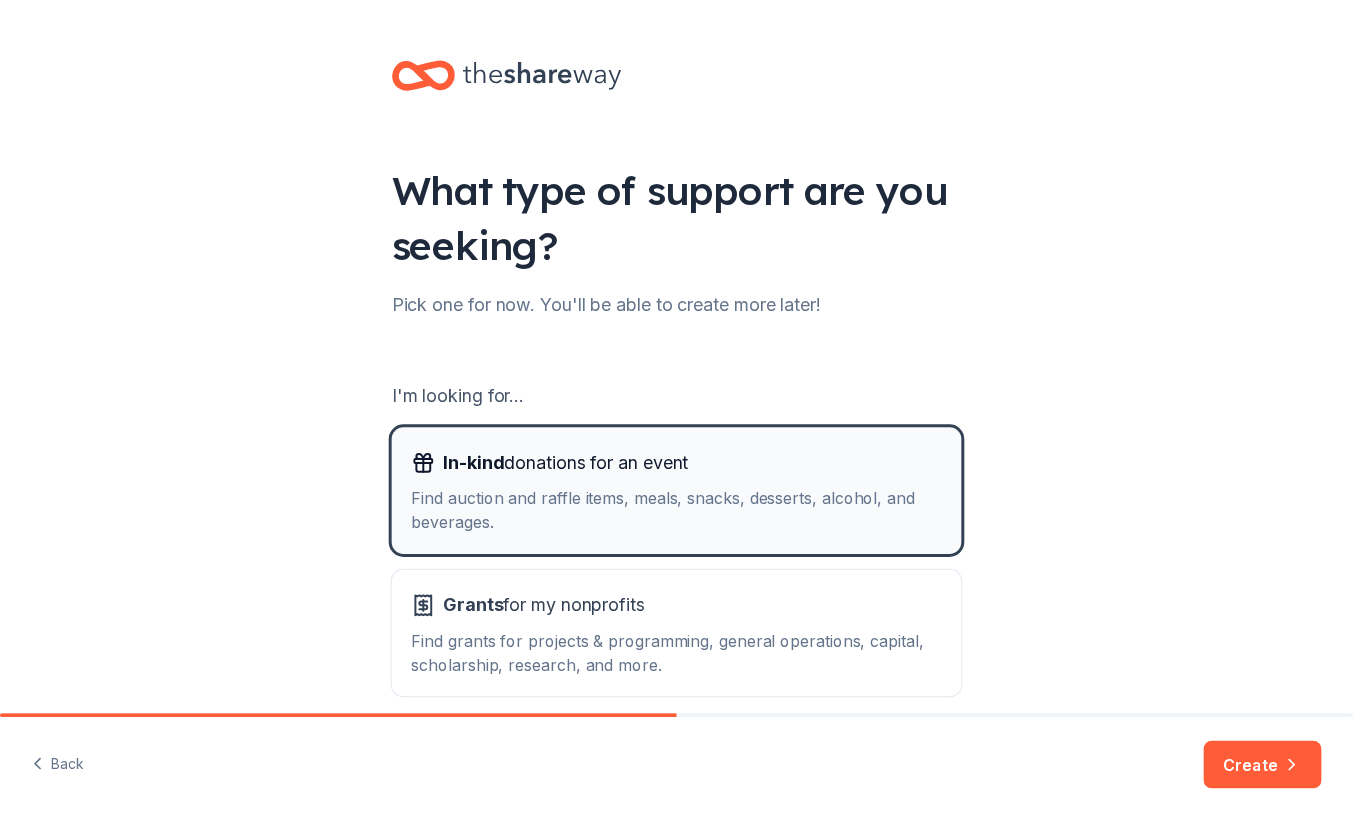 scroll, scrollTop: 91, scrollLeft: 0, axis: vertical 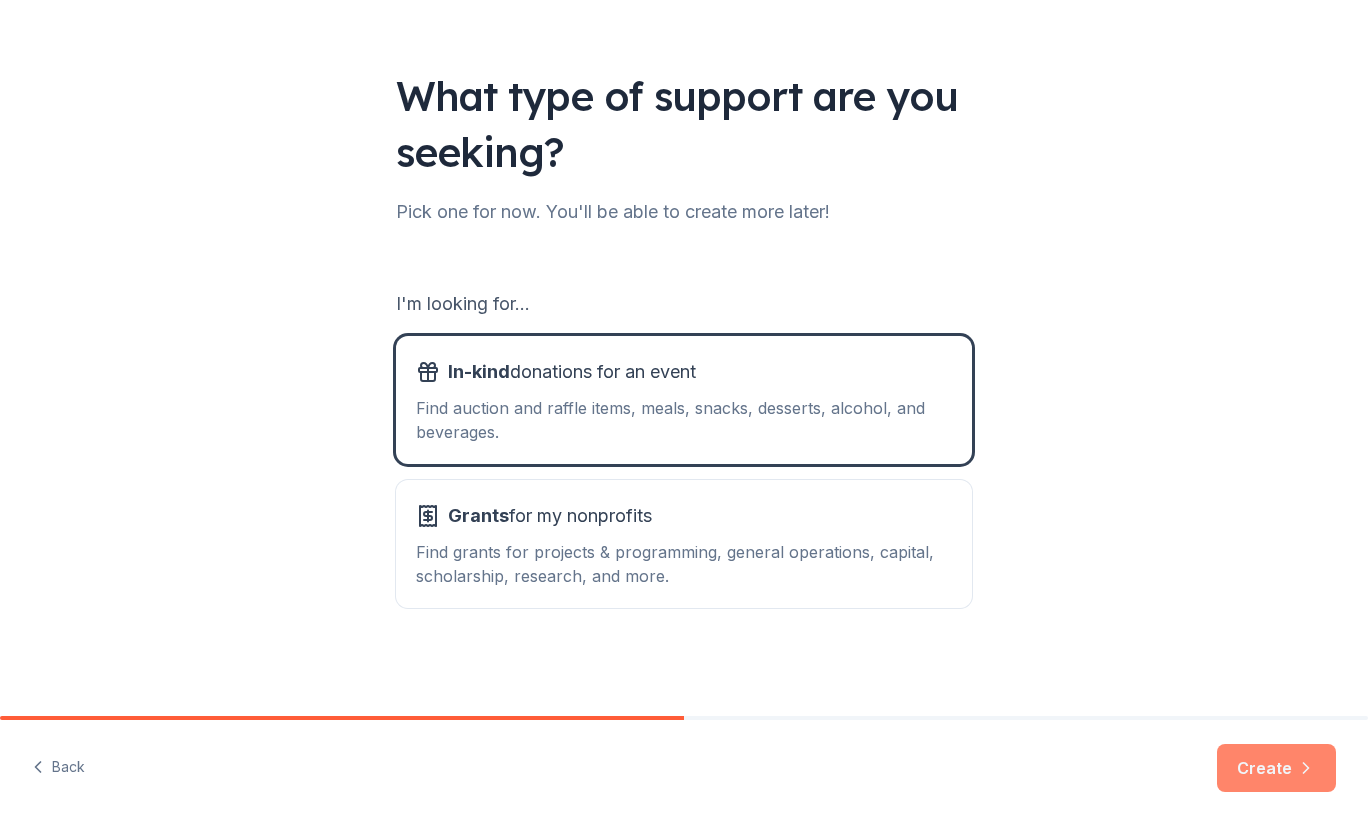 click on "Create" at bounding box center (1276, 768) 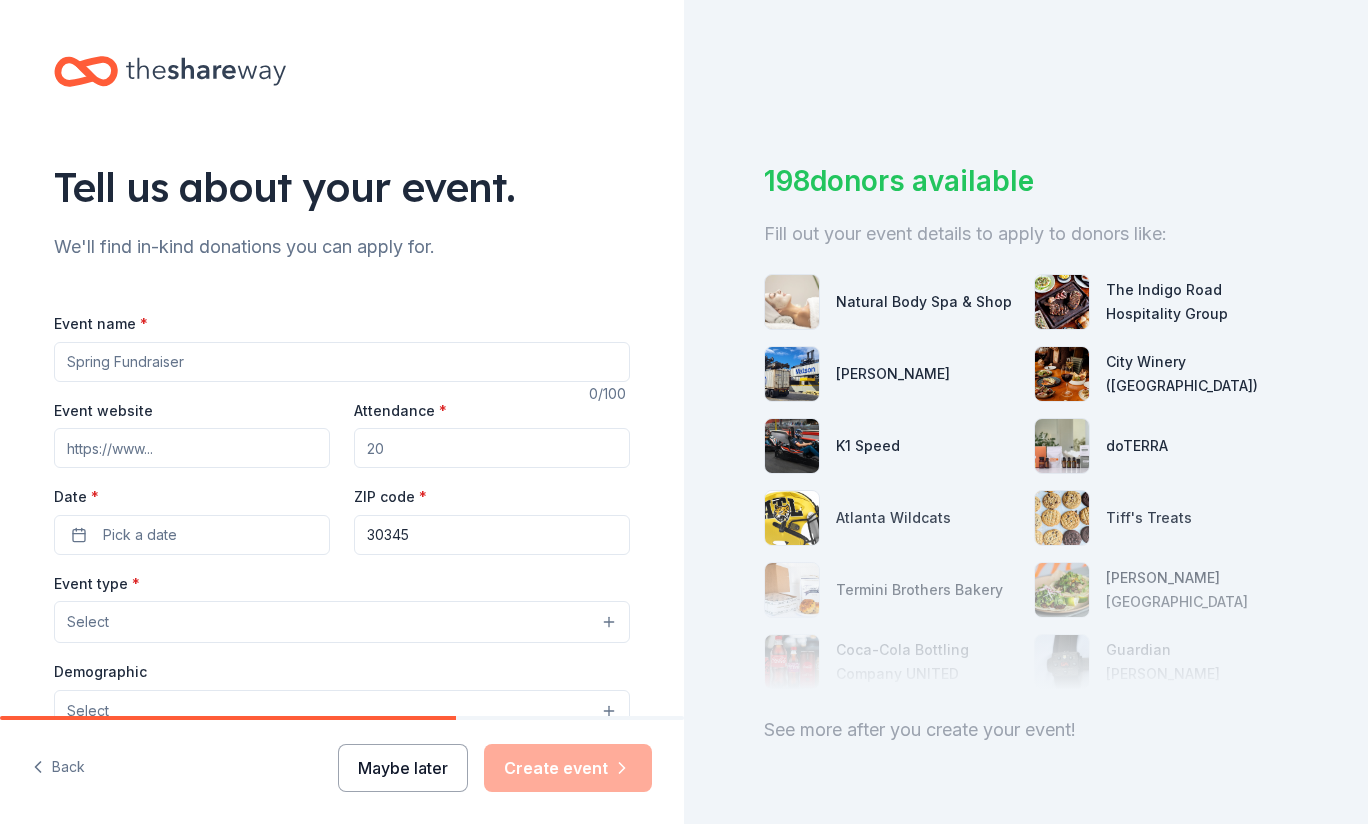 click on "Maybe later" at bounding box center (403, 768) 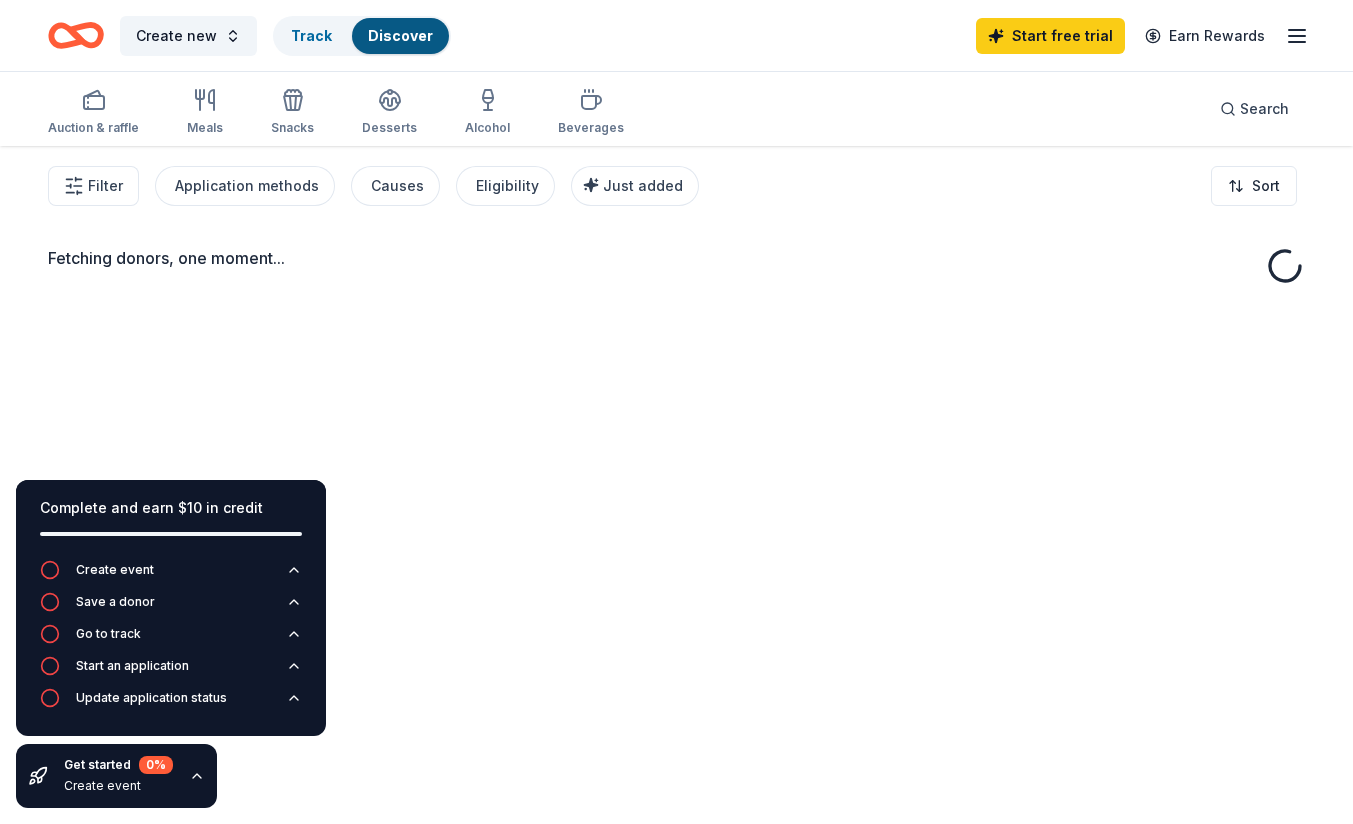 click on "Fetching donors, one moment..." at bounding box center [676, 558] 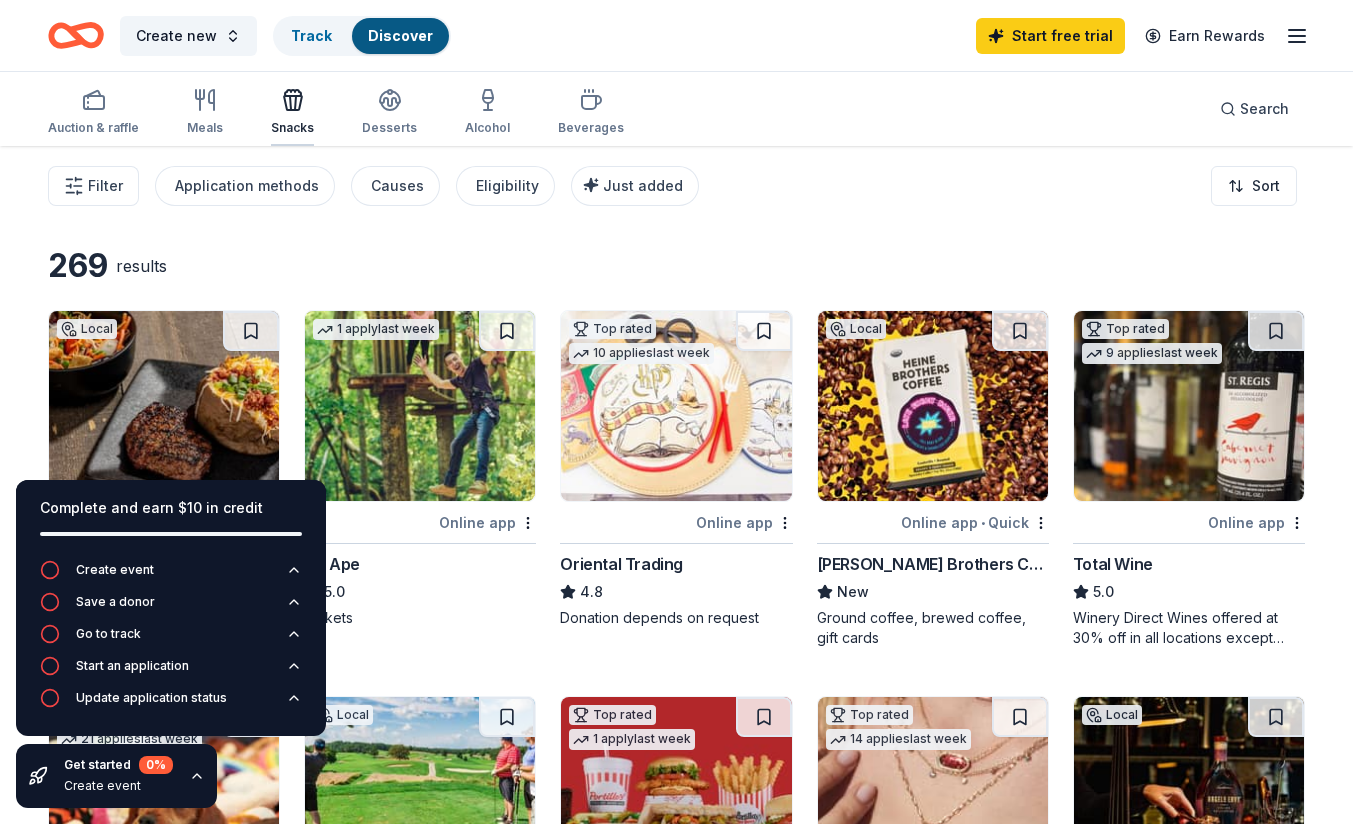 click on "Snacks" at bounding box center (292, 112) 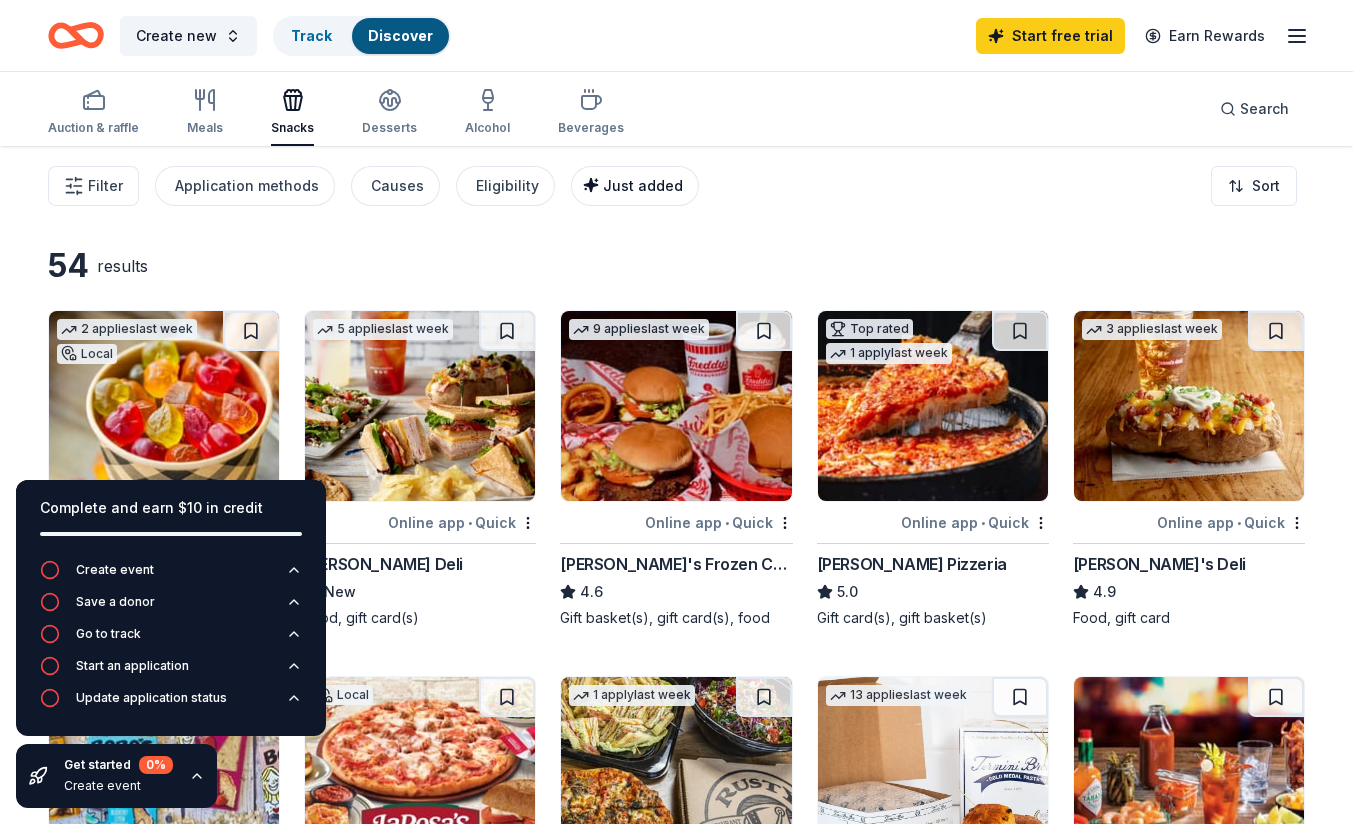 click on "Just added" at bounding box center [643, 185] 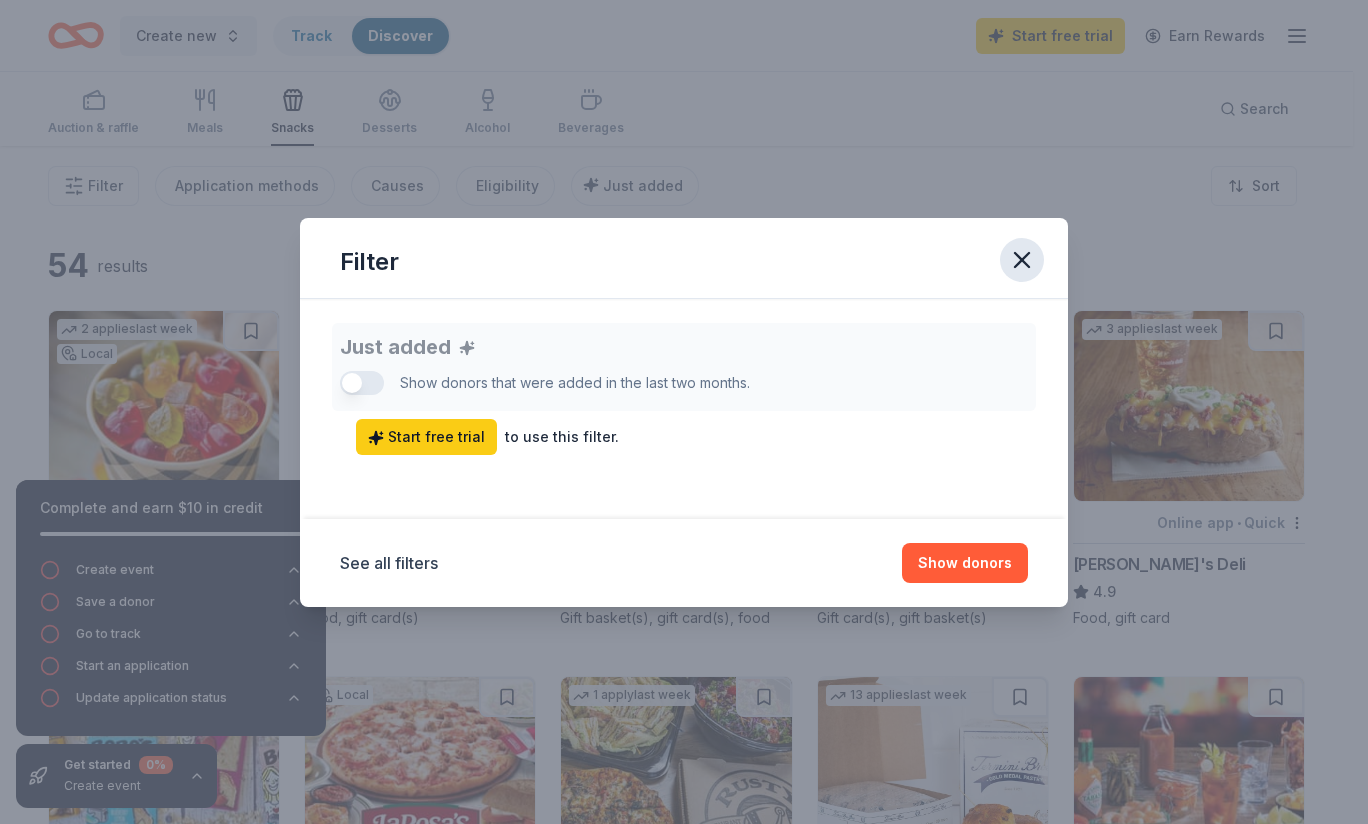 click 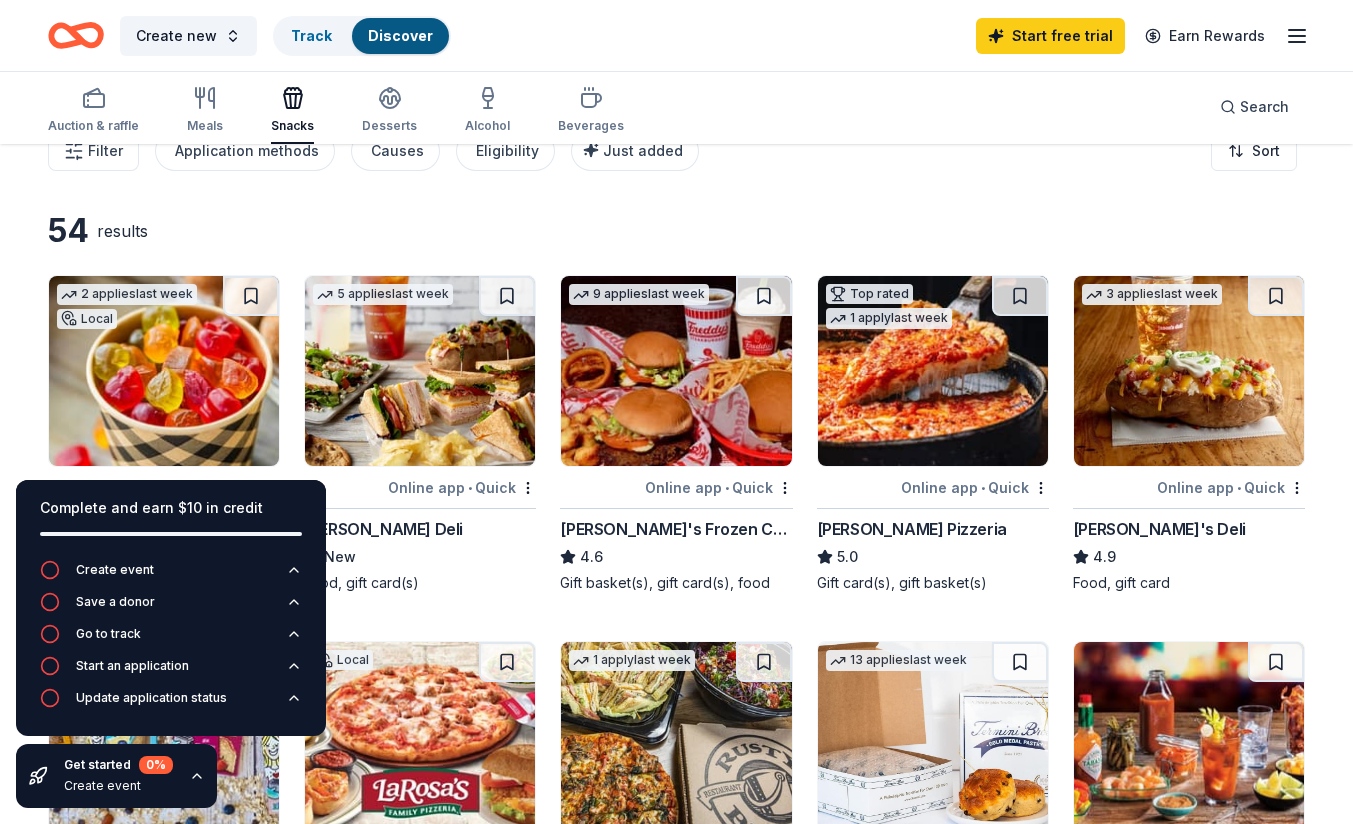 scroll, scrollTop: 0, scrollLeft: 0, axis: both 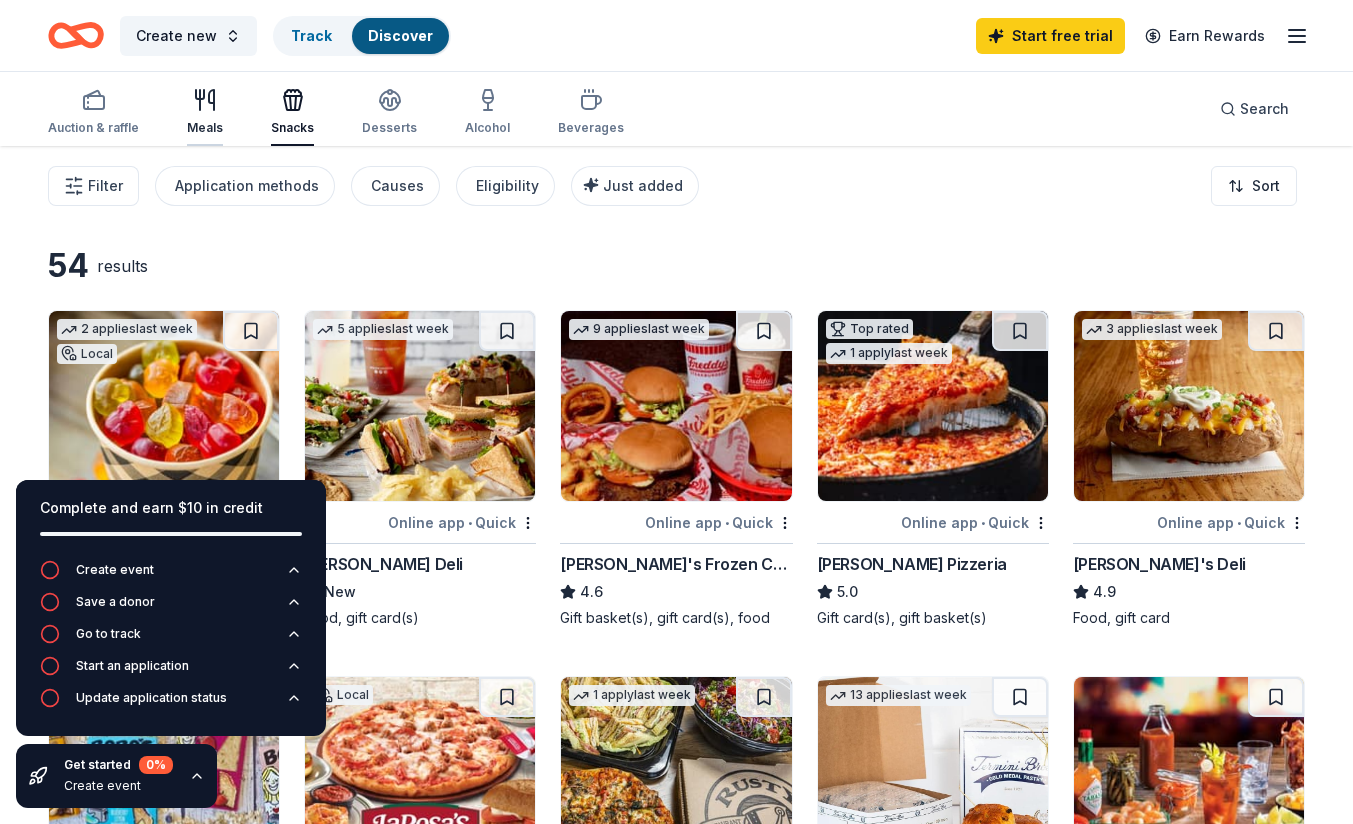 click on "Meals" at bounding box center [205, 112] 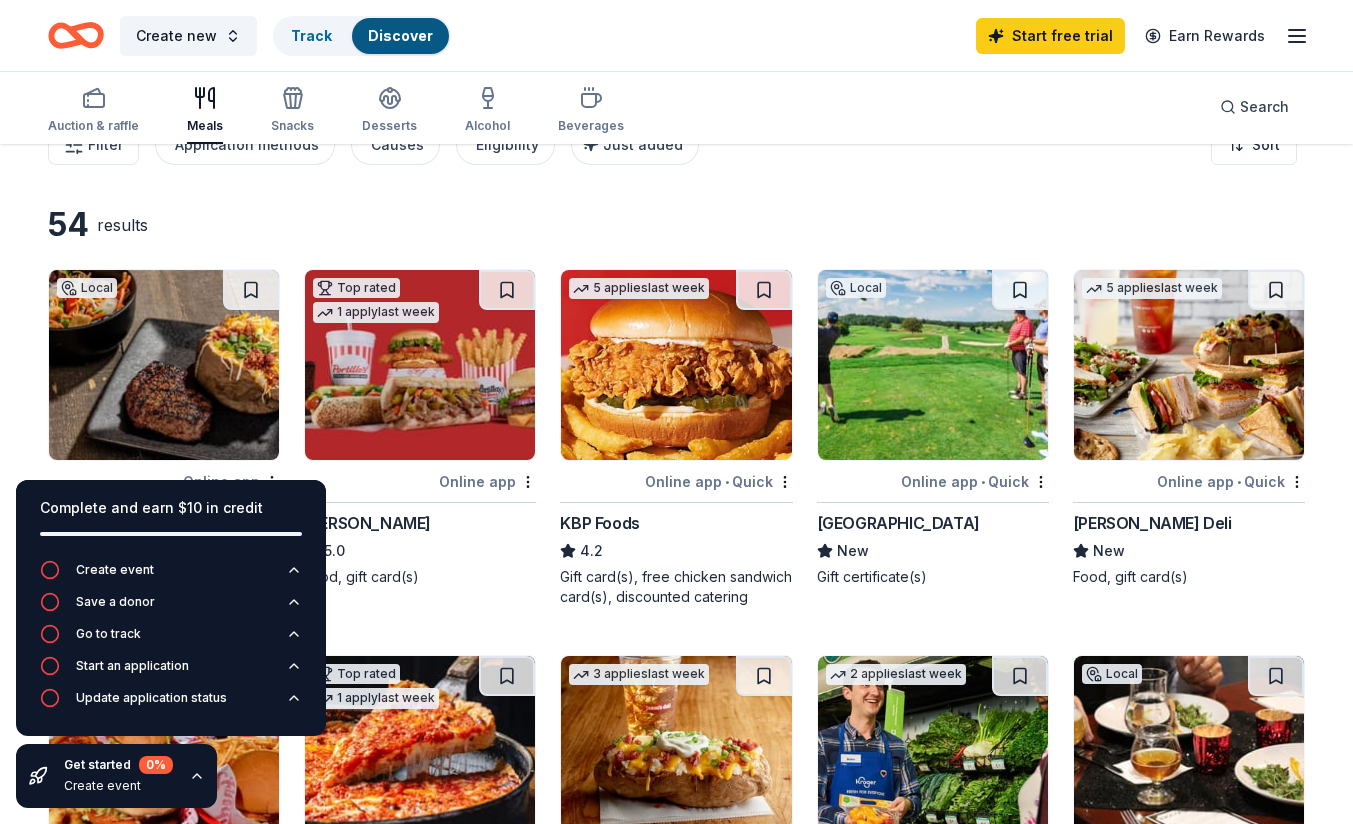 scroll, scrollTop: 40, scrollLeft: 0, axis: vertical 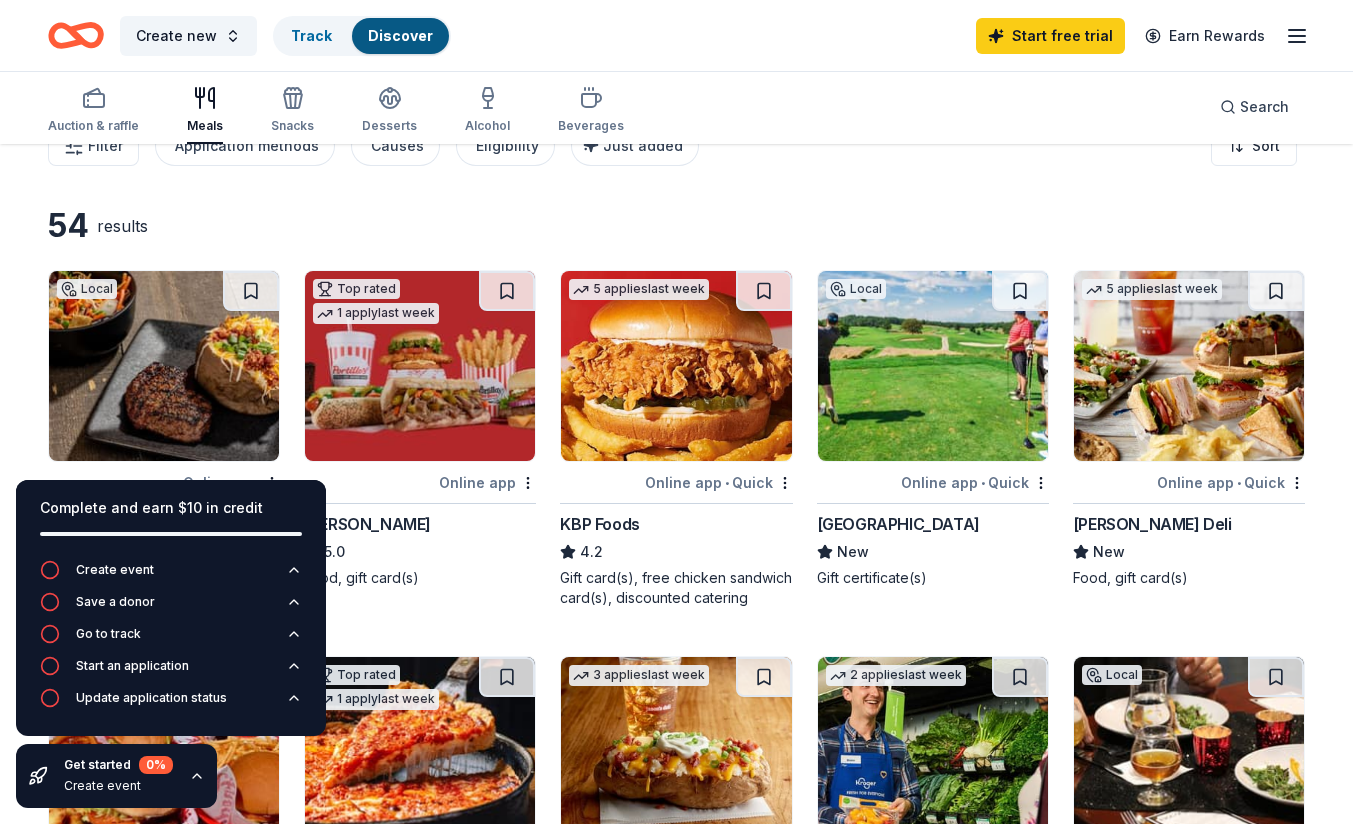 click at bounding box center [1189, 366] 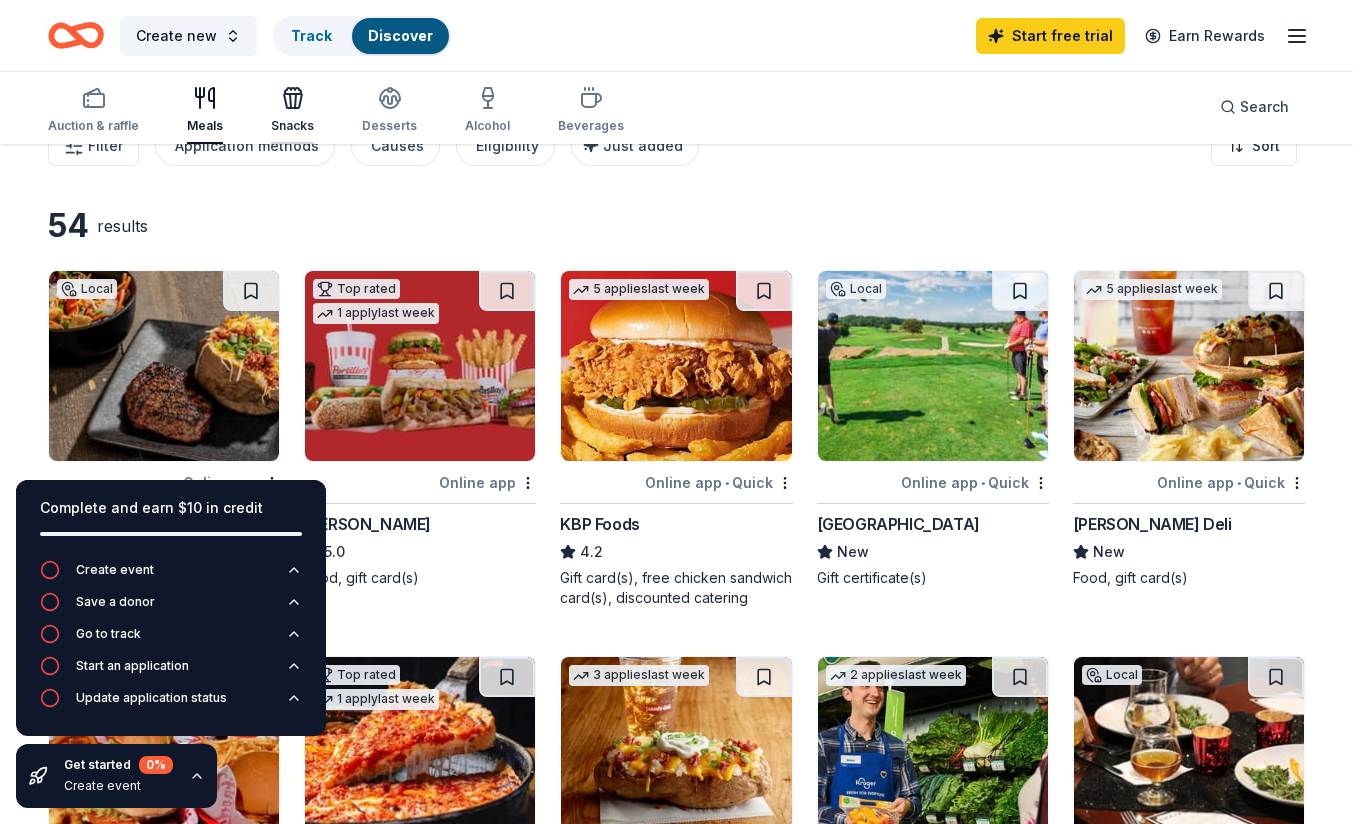 click 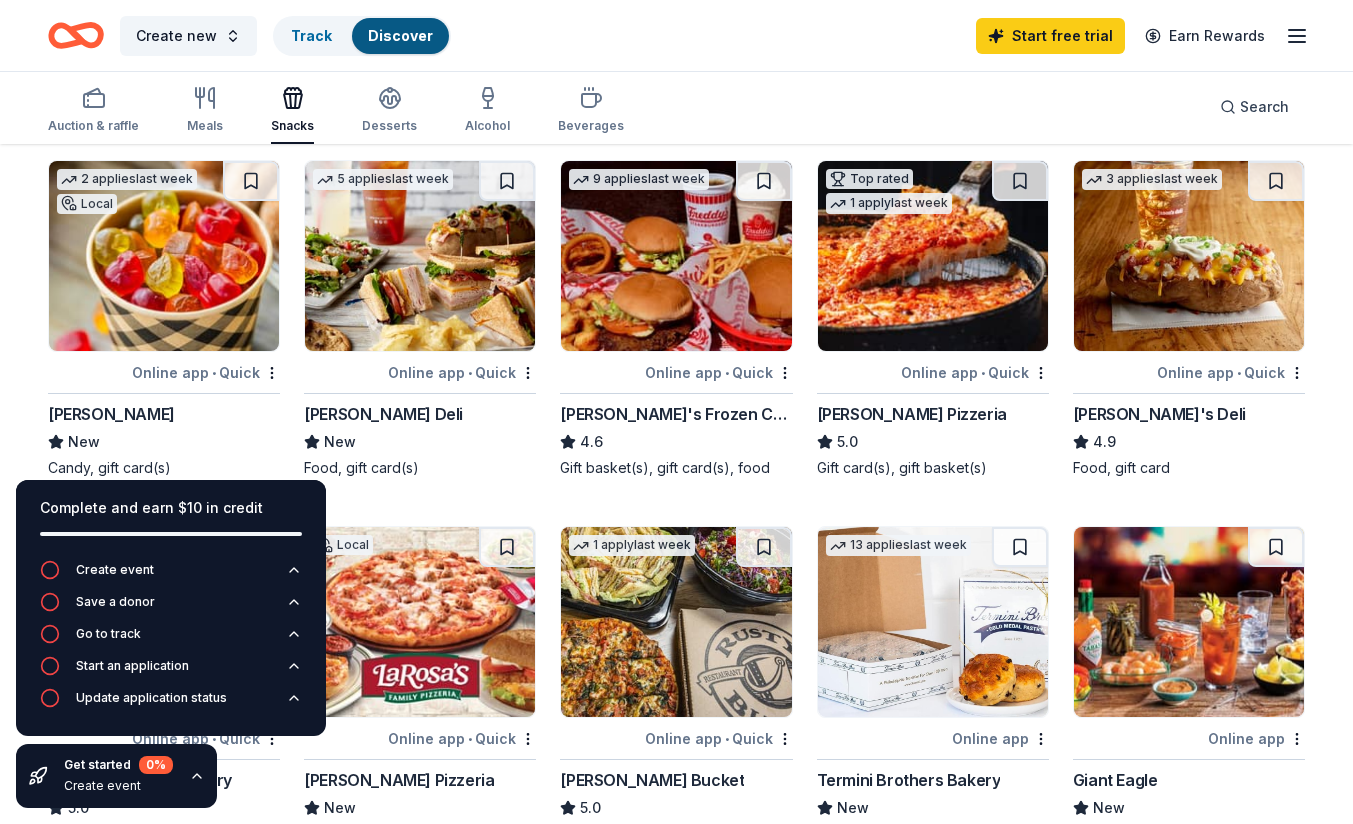 scroll, scrollTop: 173, scrollLeft: 0, axis: vertical 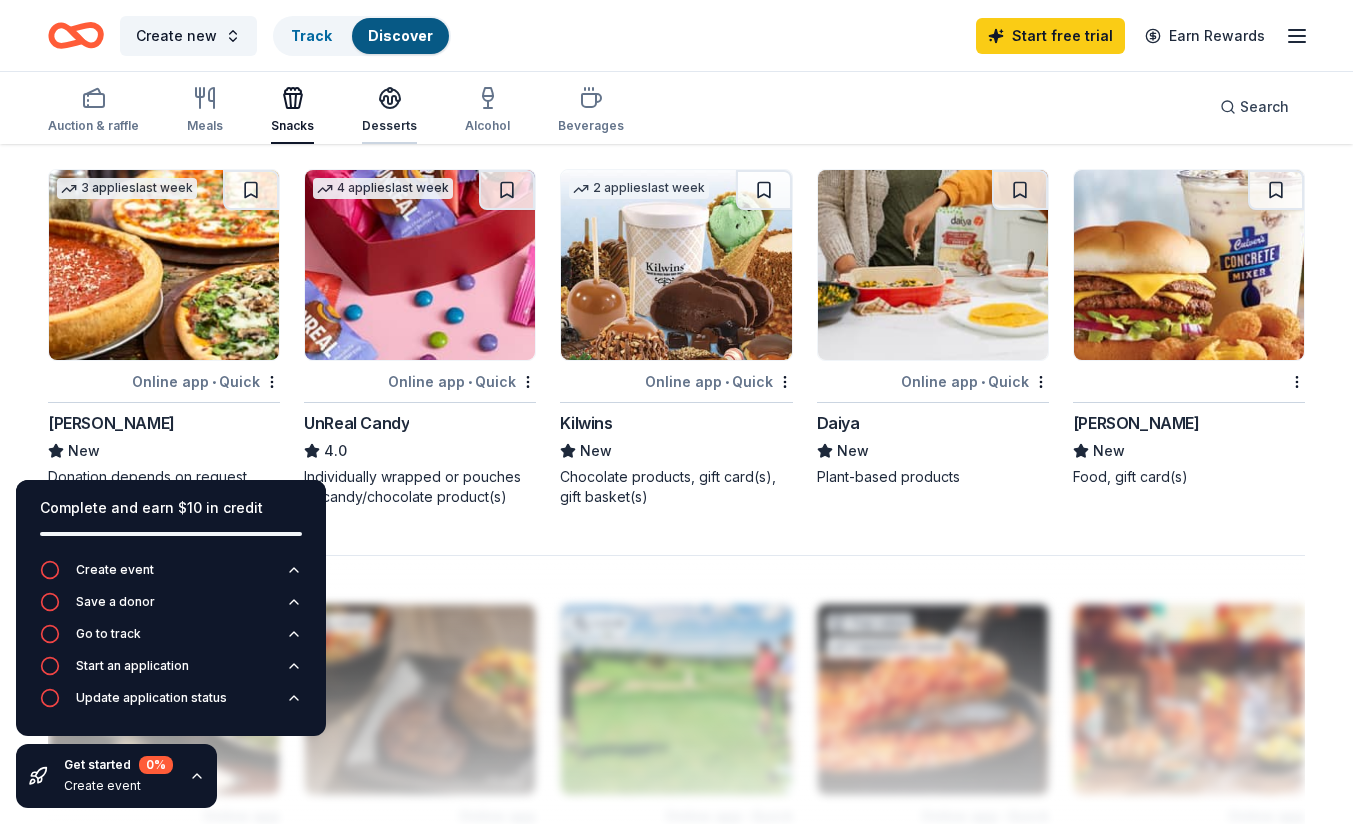 click 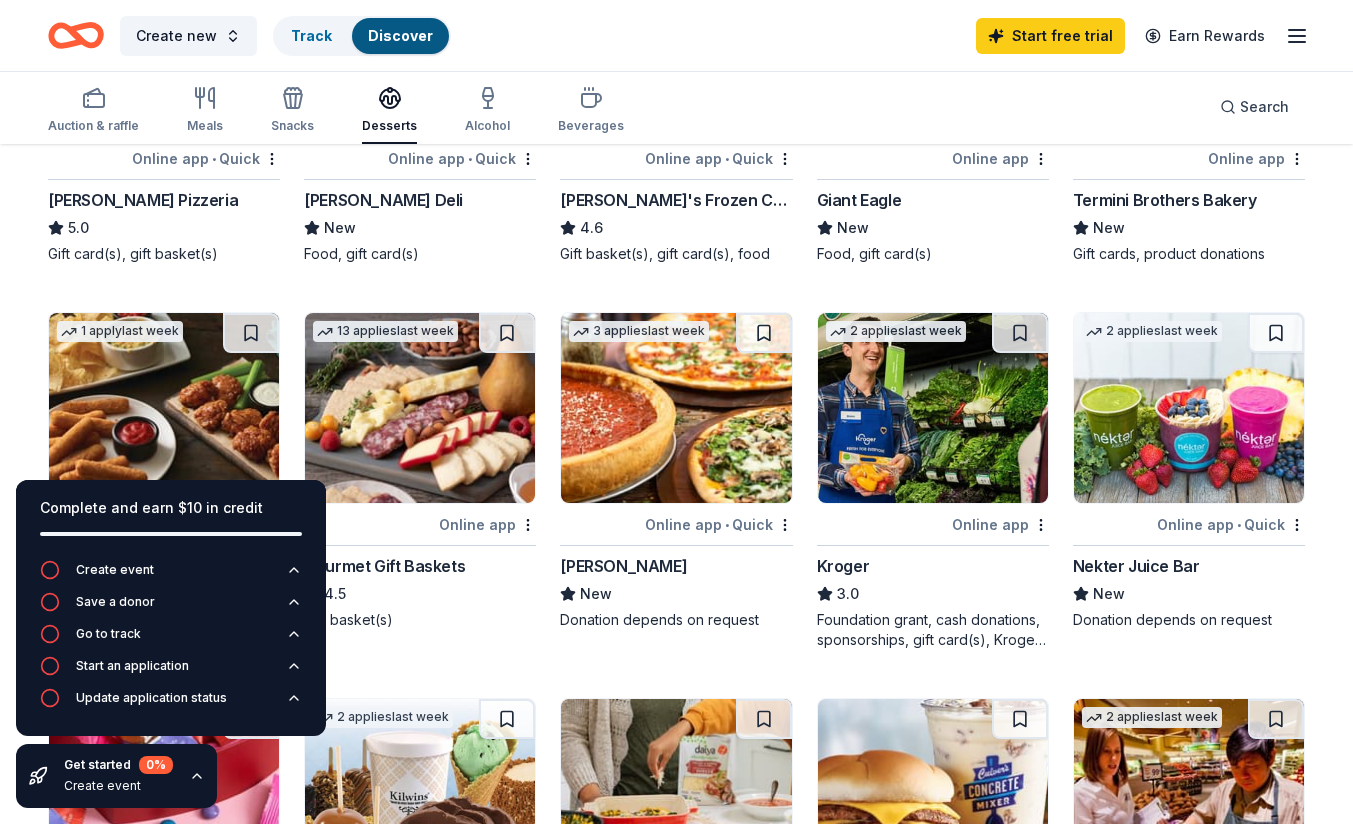 scroll, scrollTop: 365, scrollLeft: 0, axis: vertical 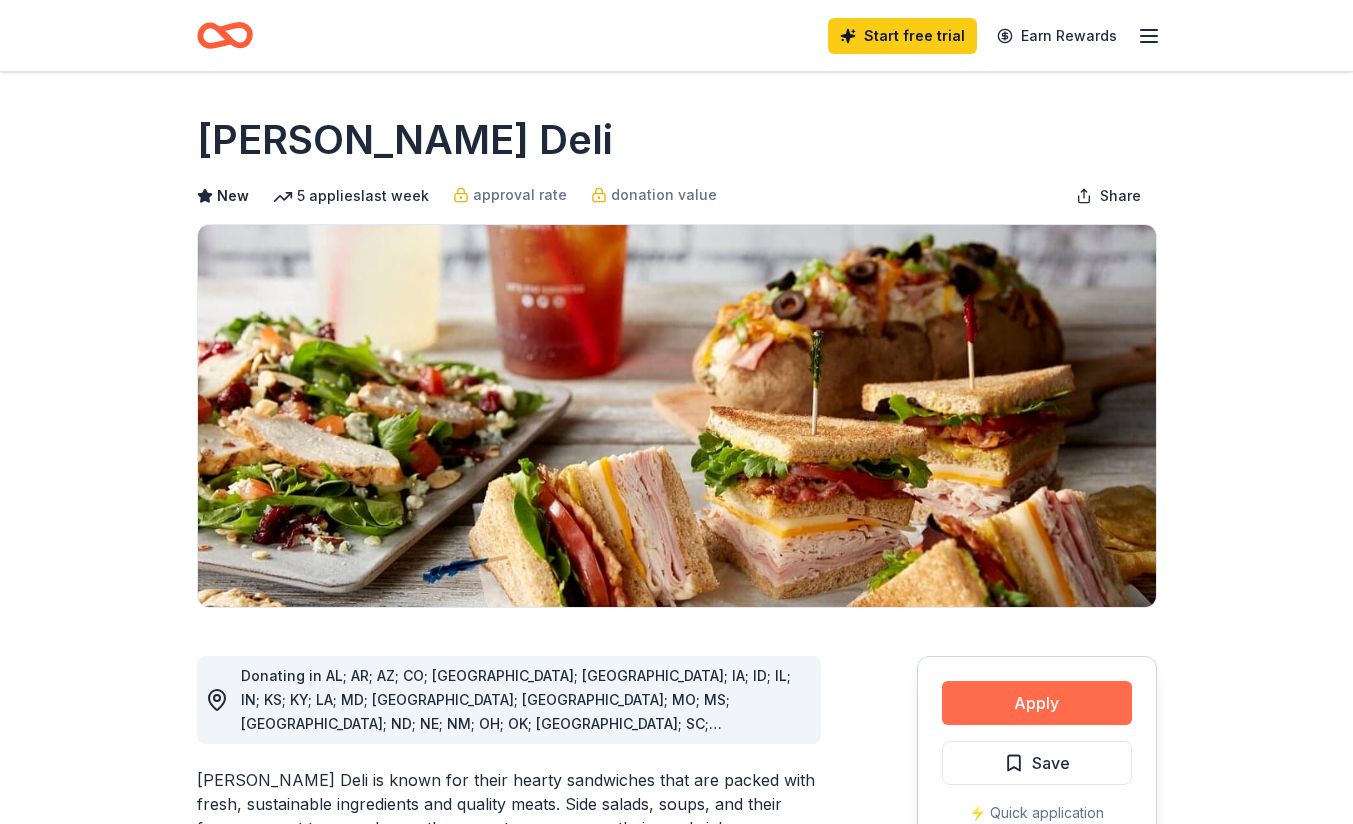 click on "Apply" at bounding box center [1037, 703] 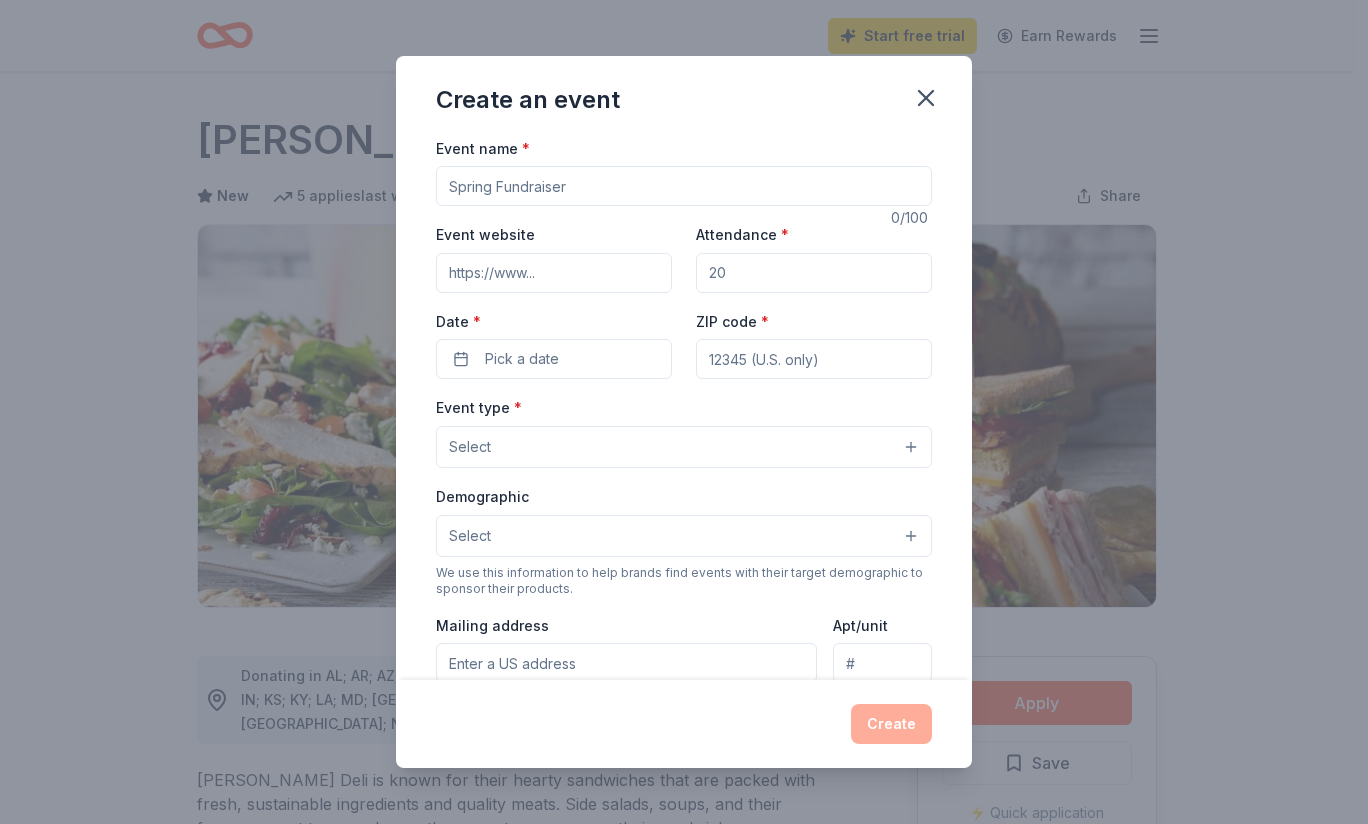 click on "Attendance *" at bounding box center [814, 273] 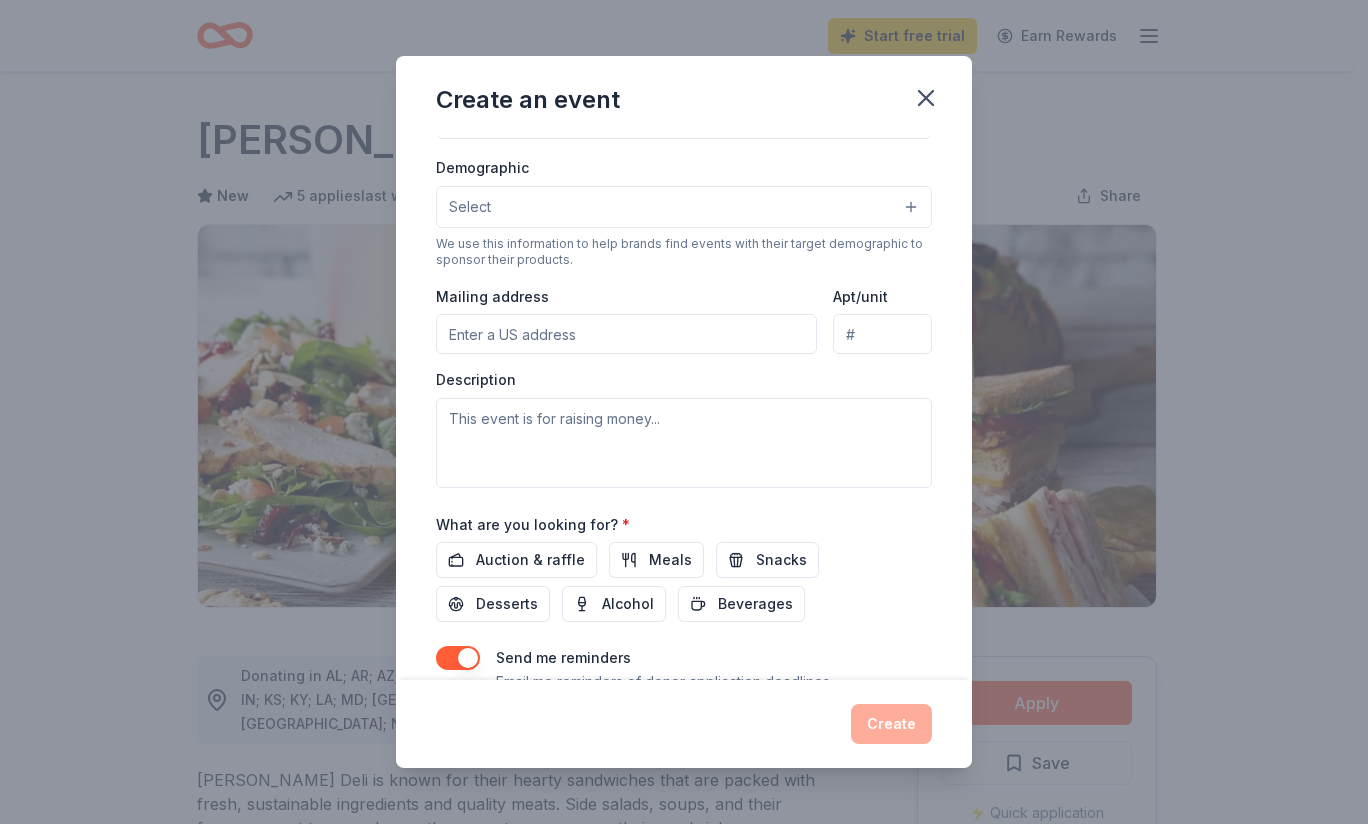 scroll, scrollTop: 411, scrollLeft: 0, axis: vertical 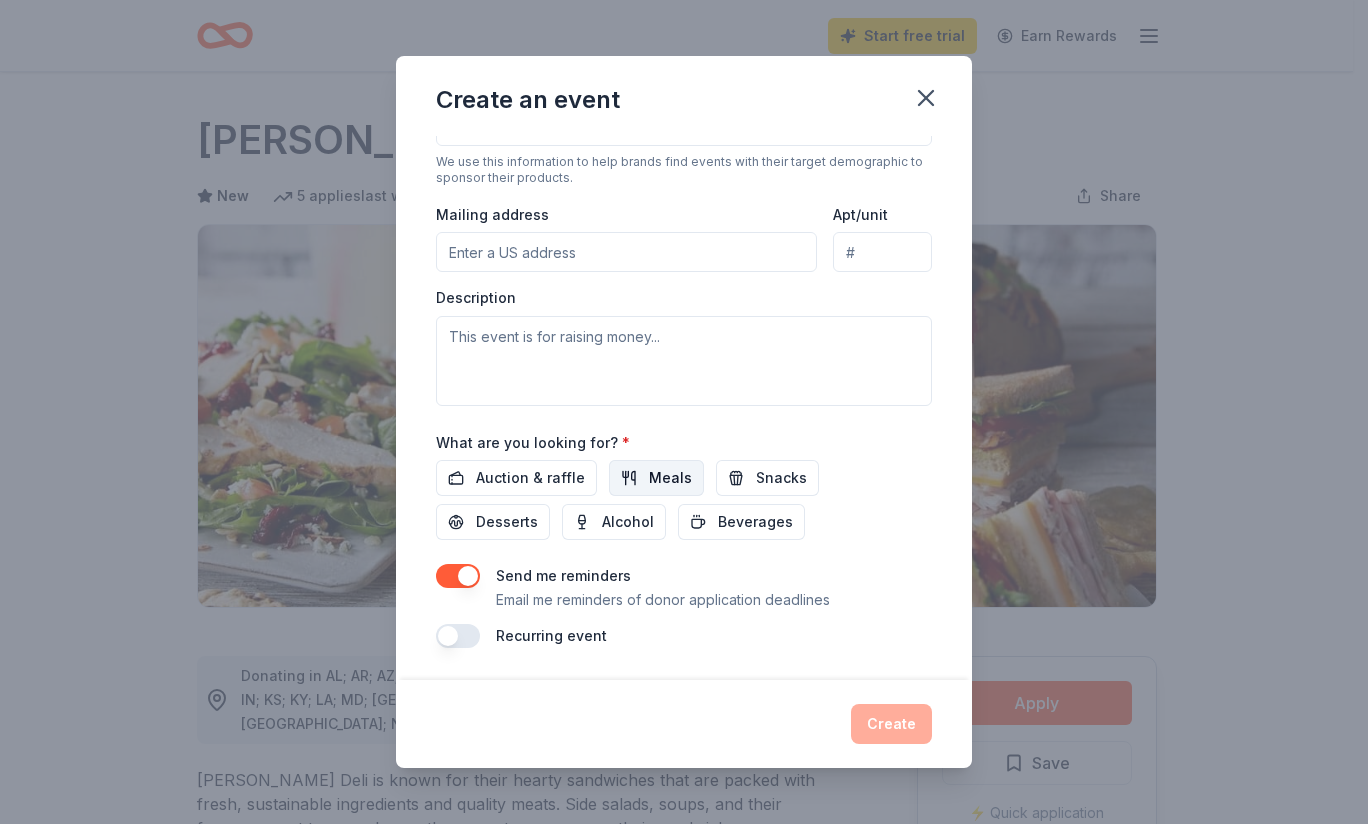 click on "Meals" at bounding box center [670, 478] 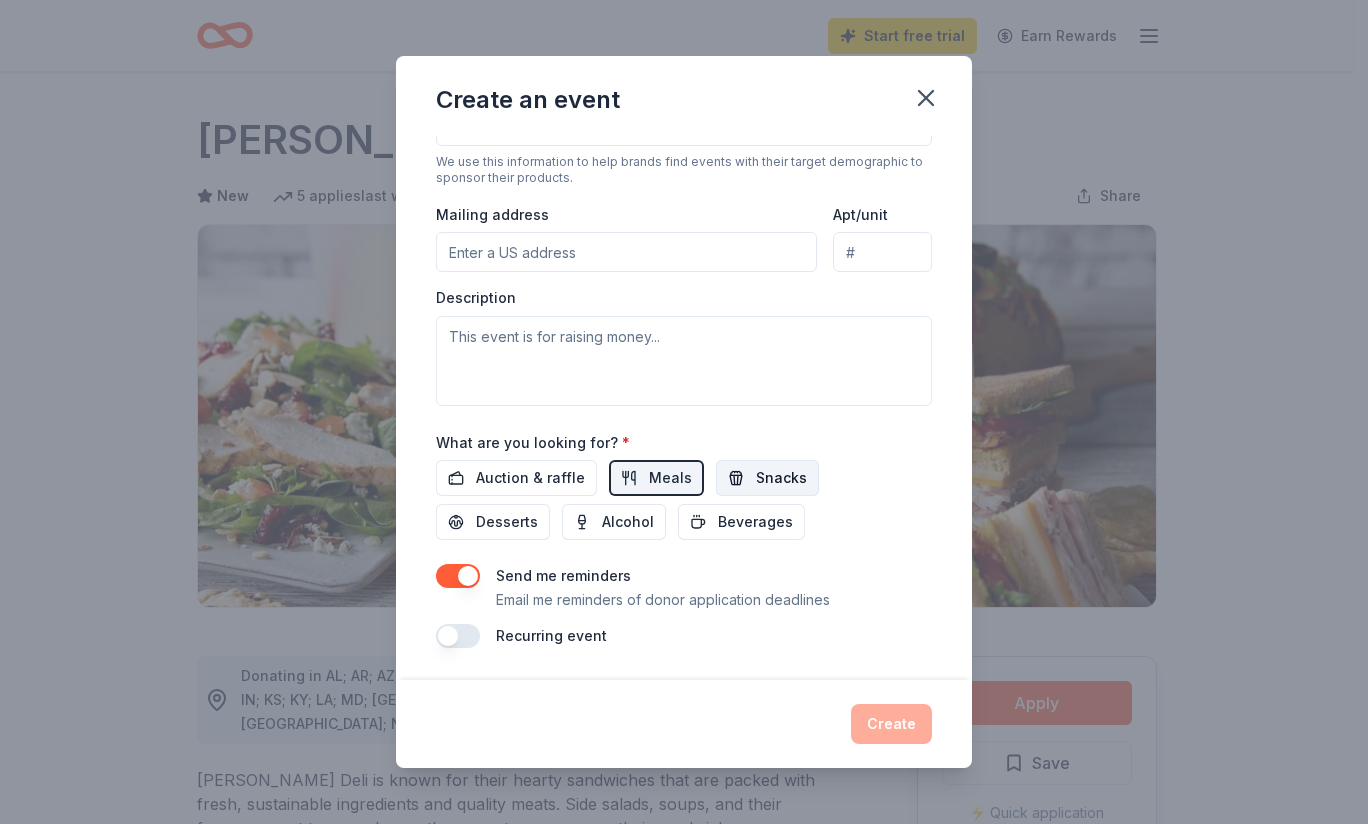 click on "Snacks" at bounding box center [781, 478] 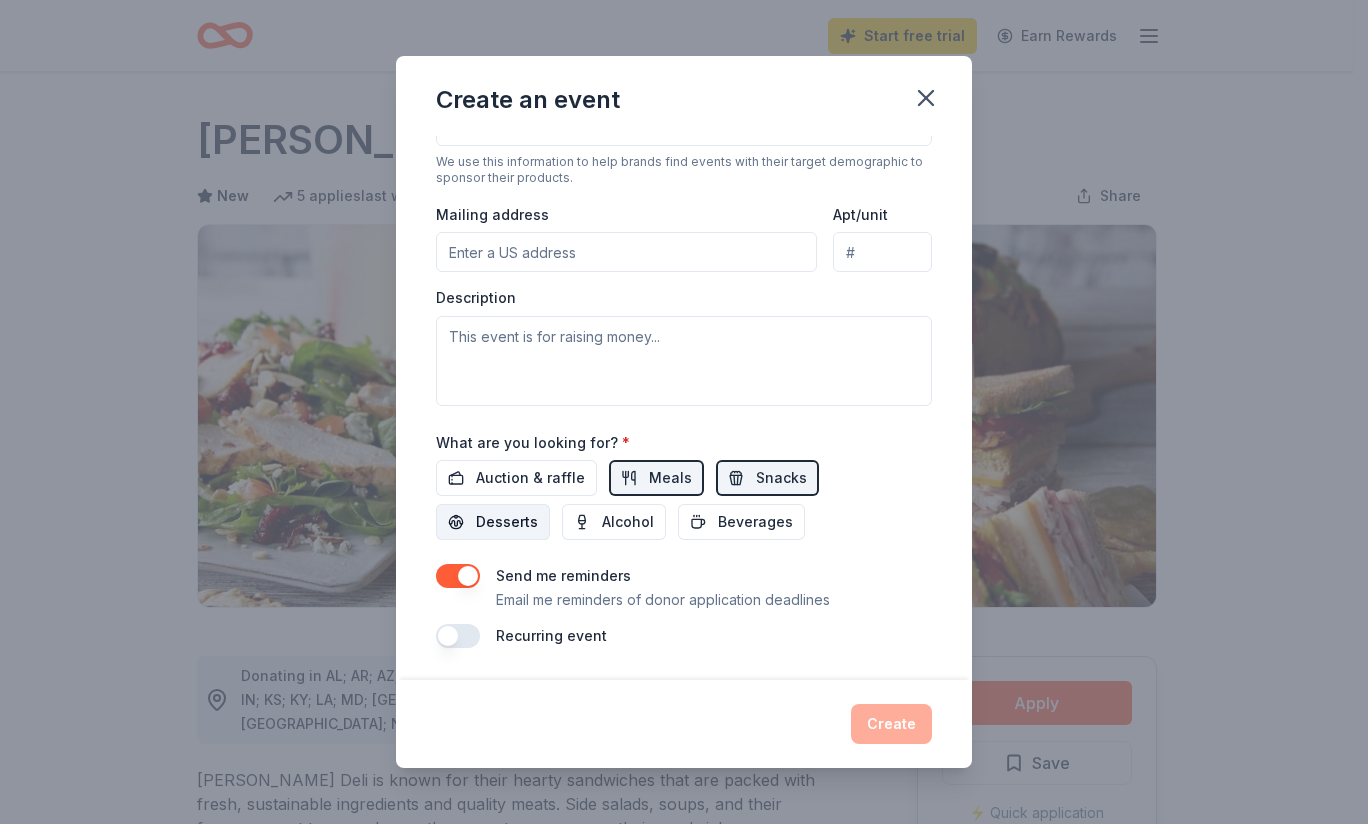 click on "Desserts" at bounding box center (507, 522) 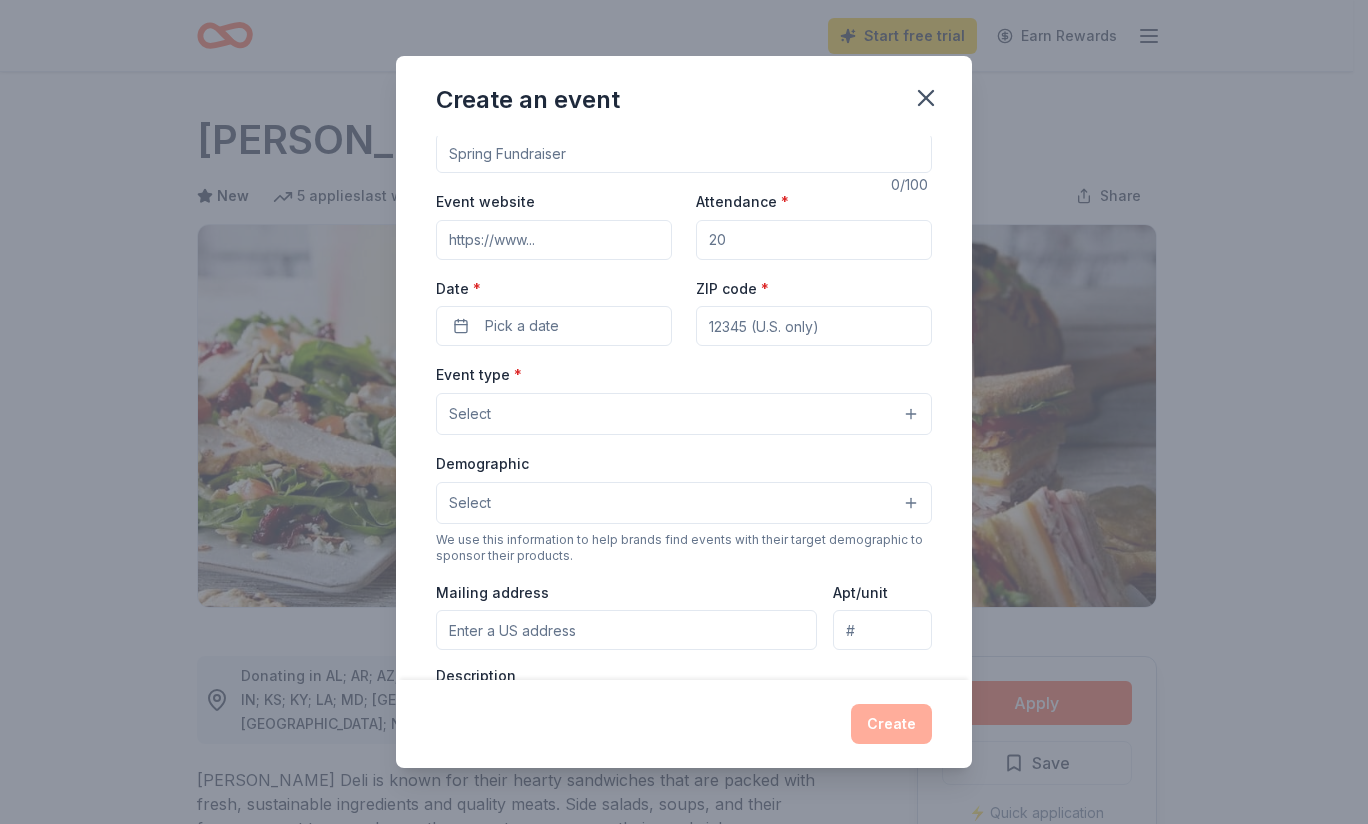 scroll, scrollTop: 12, scrollLeft: 0, axis: vertical 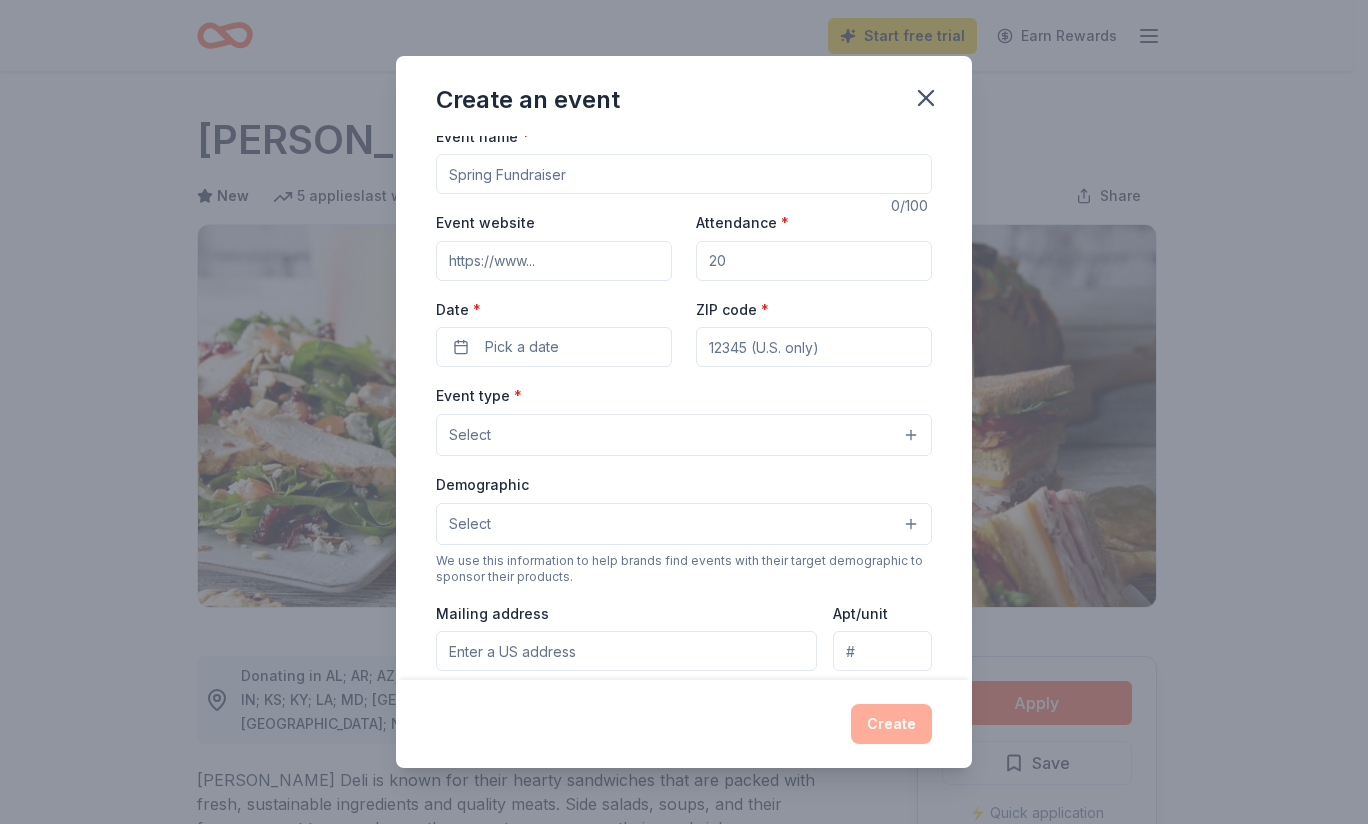 click on "Select" at bounding box center [684, 435] 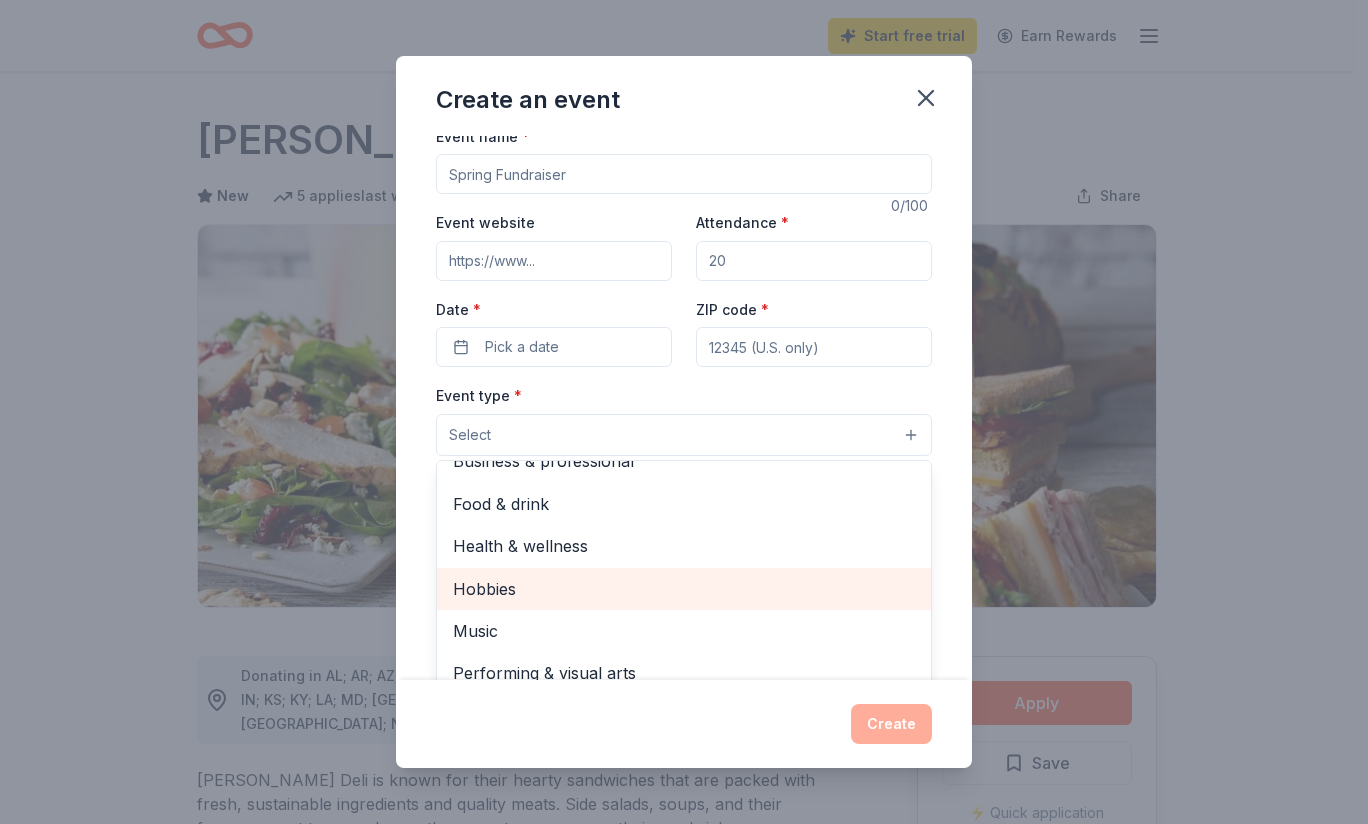 scroll, scrollTop: 0, scrollLeft: 0, axis: both 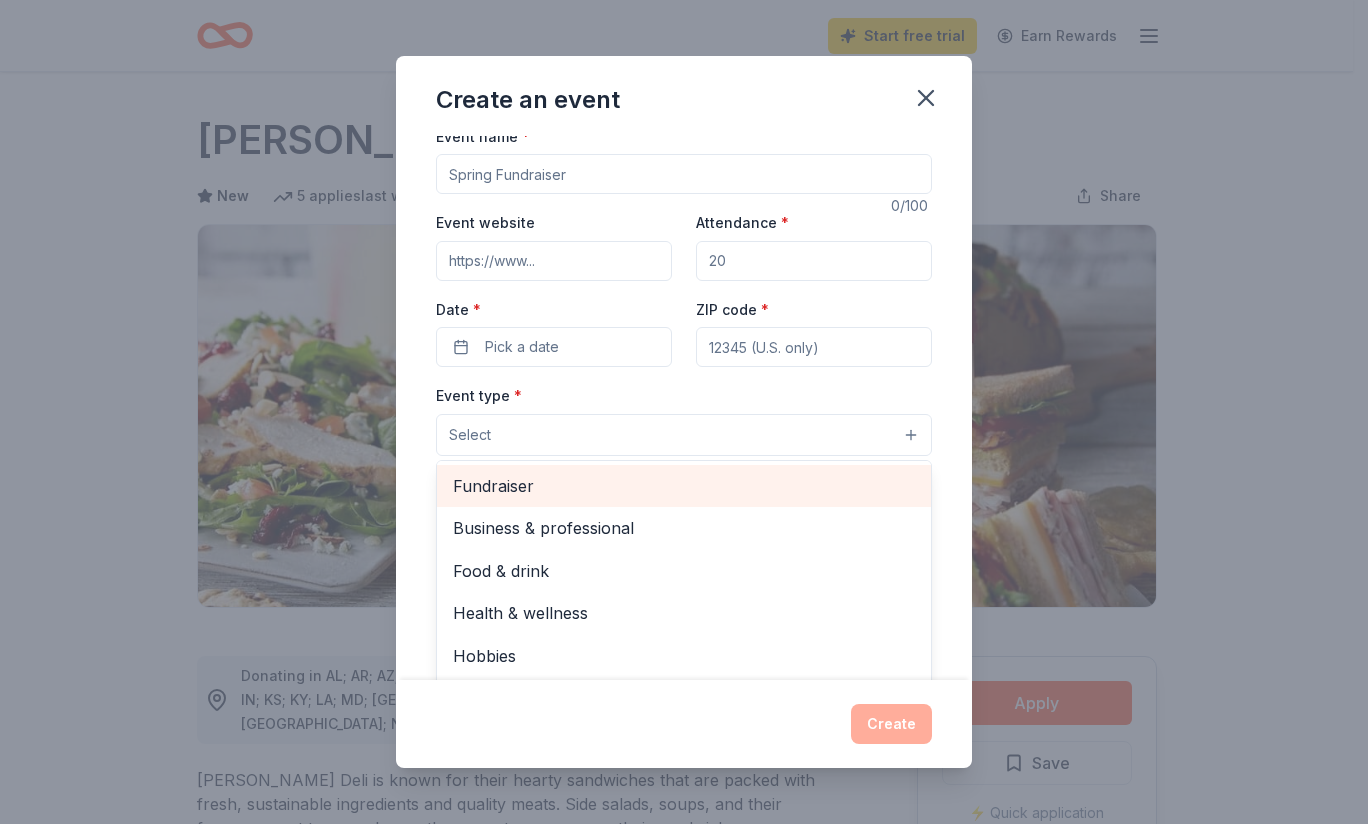 click on "Fundraiser" at bounding box center [684, 486] 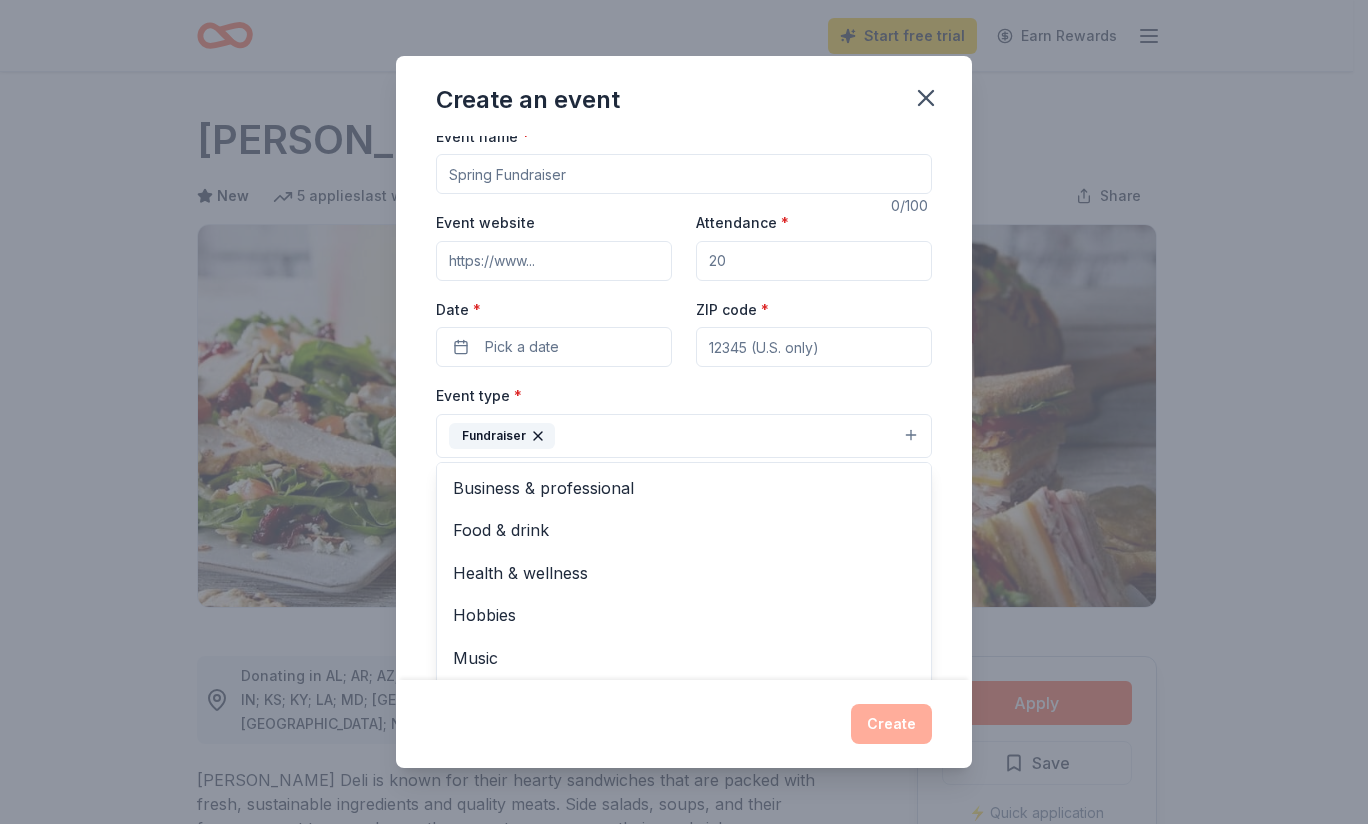 click on "Event name * 0 /100 Event website Attendance * Date * Pick a date ZIP code * Event type * Fundraiser Business & professional Food & drink Health & wellness Hobbies Music Performing & visual arts Demographic Select We use this information to help brands find events with their target demographic to sponsor their products. Mailing address Apt/unit Description What are you looking for? * Auction & raffle Meals Snacks Desserts Alcohol Beverages Send me reminders Email me reminders of donor application deadlines Recurring event" at bounding box center [684, 408] 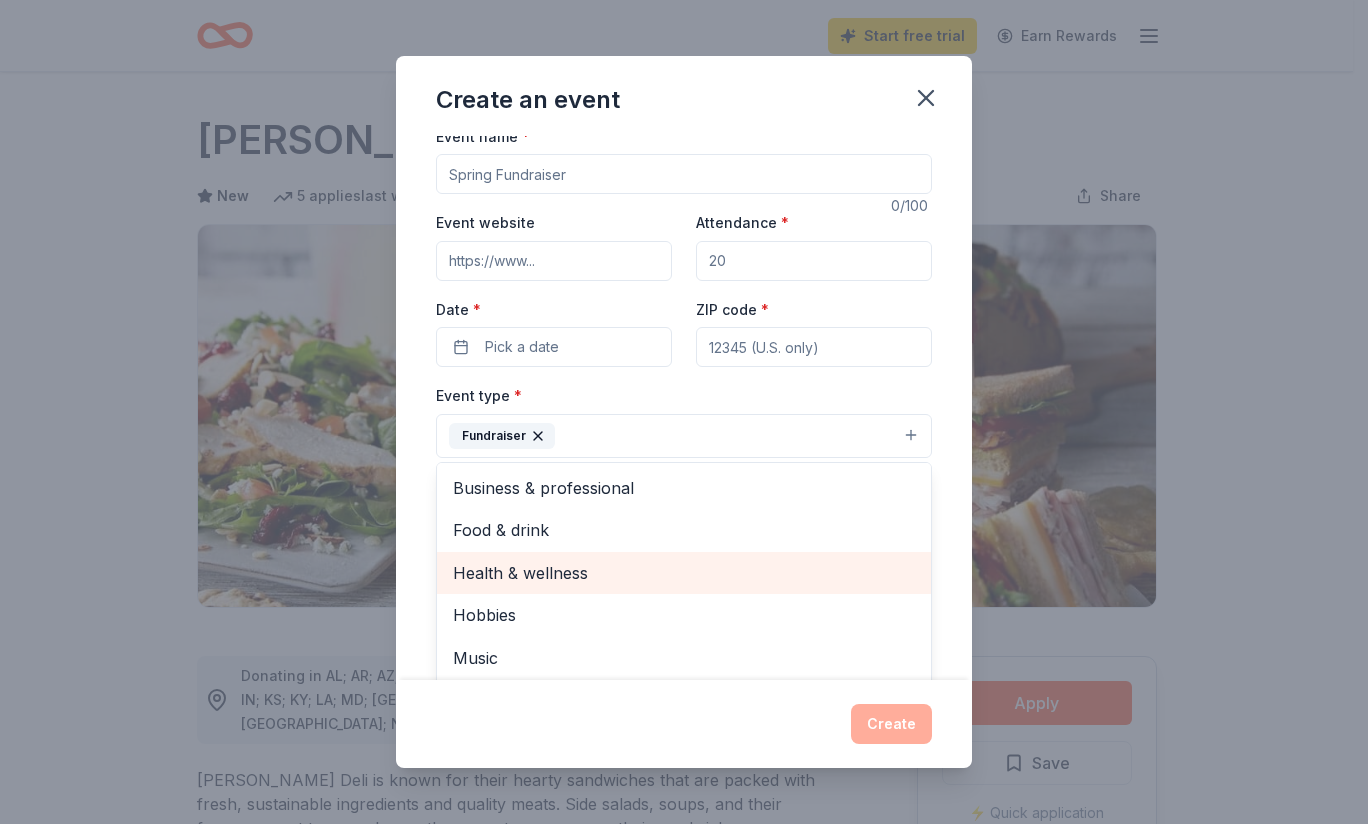 scroll, scrollTop: 24, scrollLeft: 0, axis: vertical 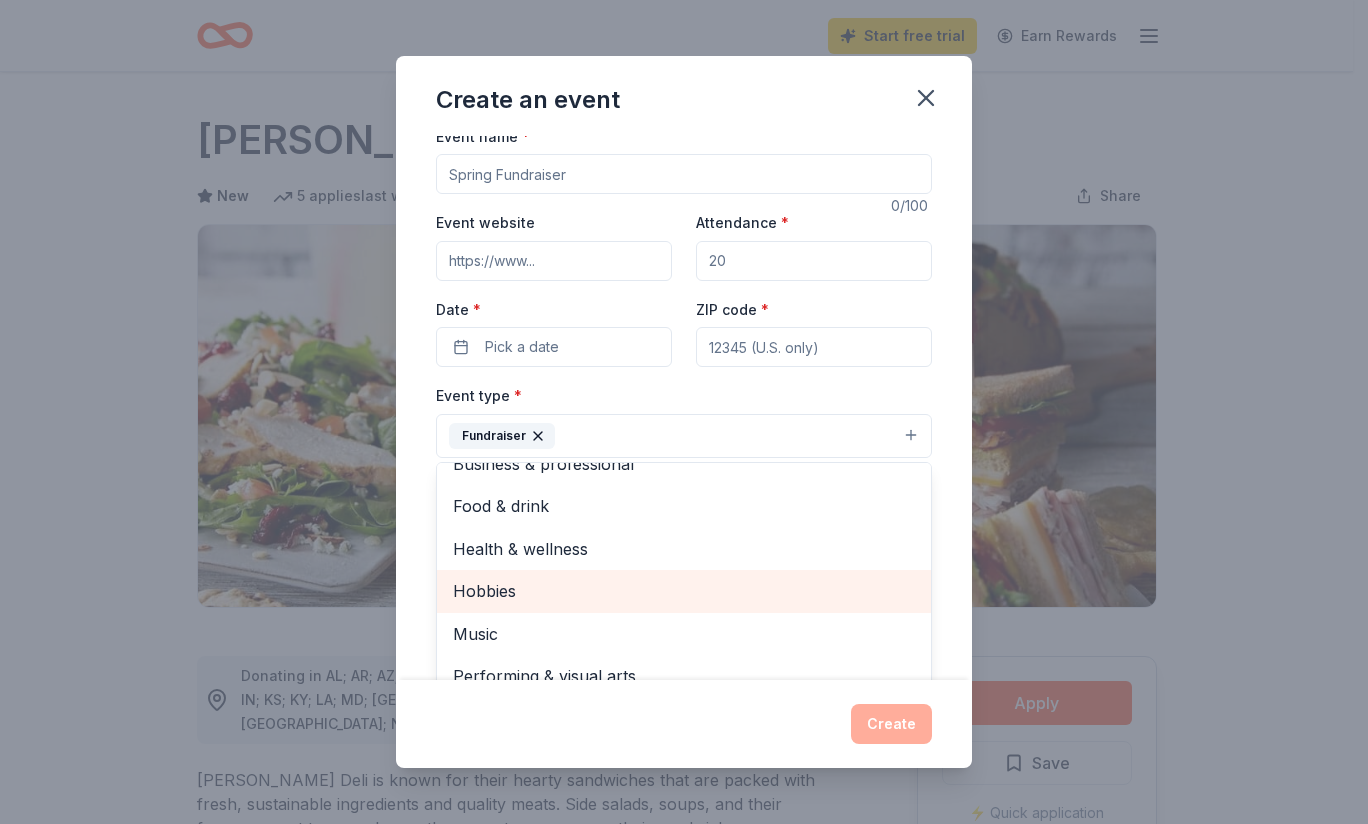 click on "Hobbies" at bounding box center [684, 591] 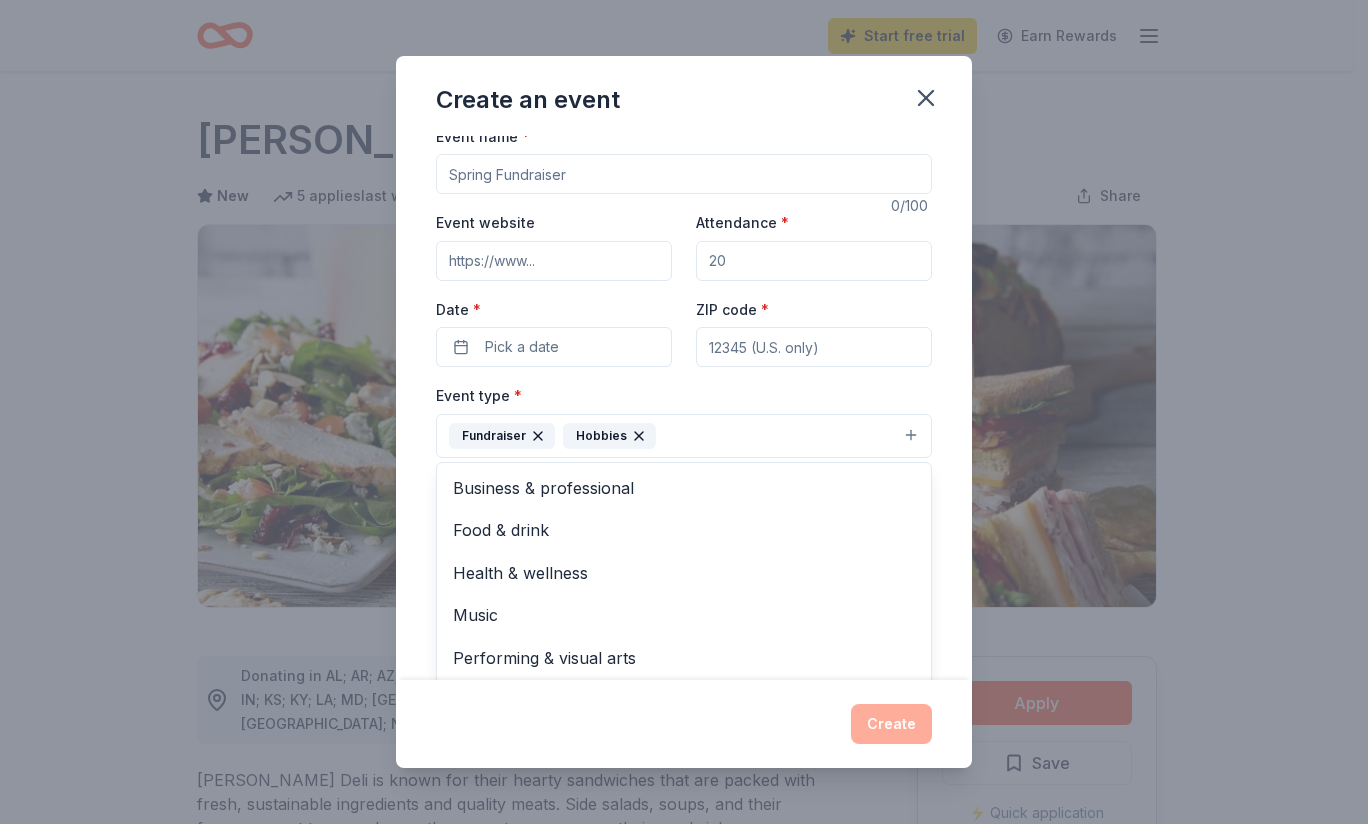 click on "Event name * 0 /100 Event website Attendance * Date * Pick a date ZIP code * Event type * Fundraiser Hobbies Business & professional Food & drink Health & wellness Music Performing & visual arts Demographic Select We use this information to help brands find events with their target demographic to sponsor their products. Mailing address Apt/unit Description What are you looking for? * Auction & raffle Meals Snacks Desserts Alcohol Beverages Send me reminders Email me reminders of donor application deadlines Recurring event" at bounding box center (684, 587) 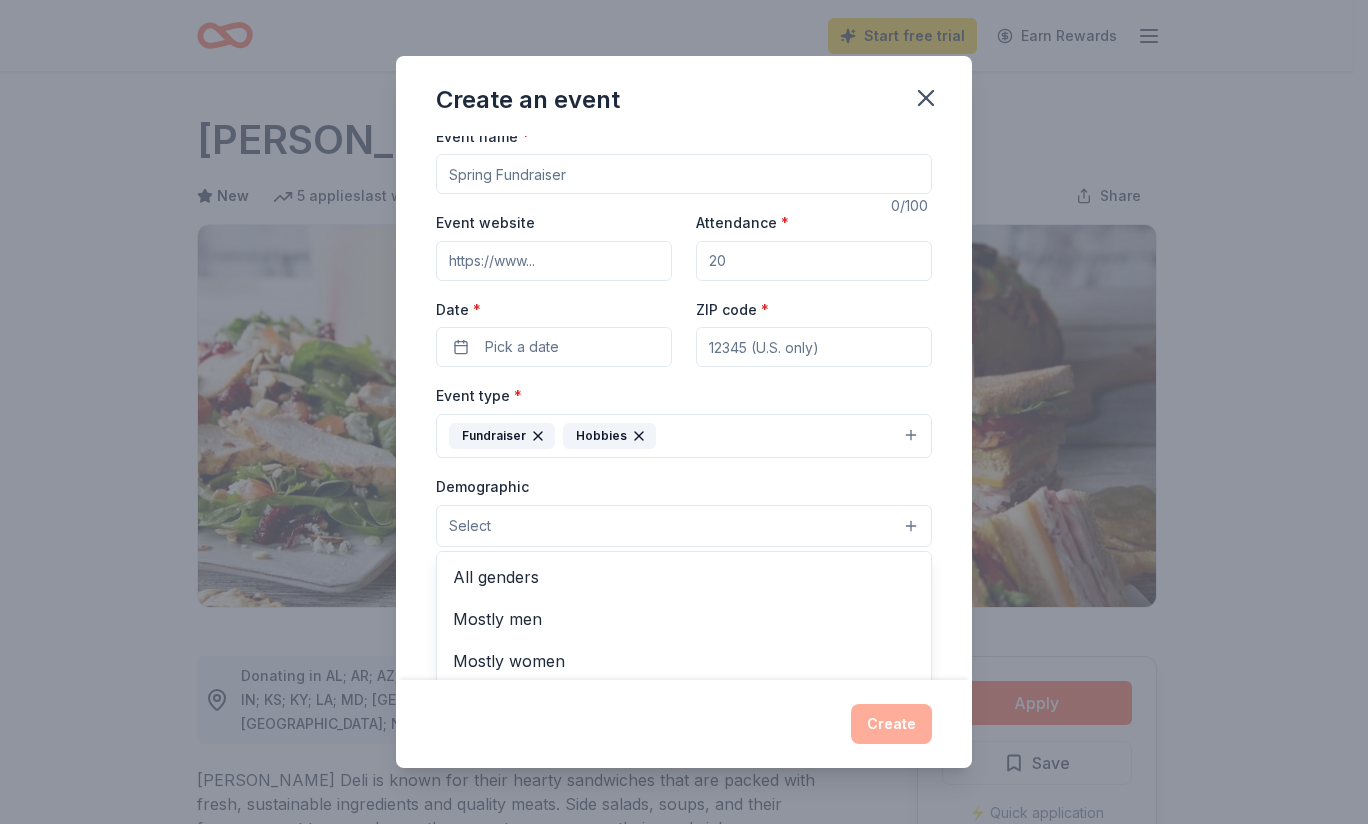 click on "Select" at bounding box center [684, 526] 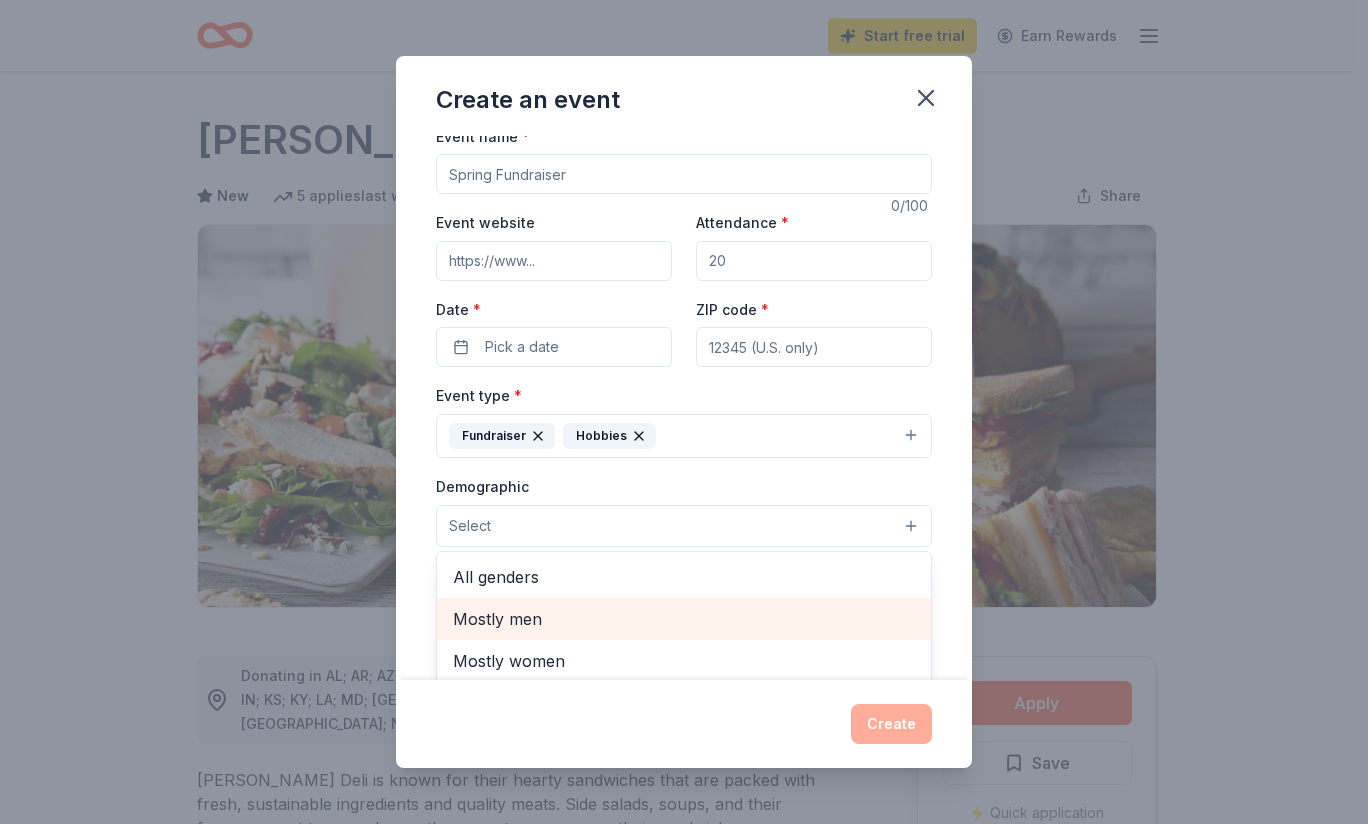 click on "Mostly men" at bounding box center [684, 619] 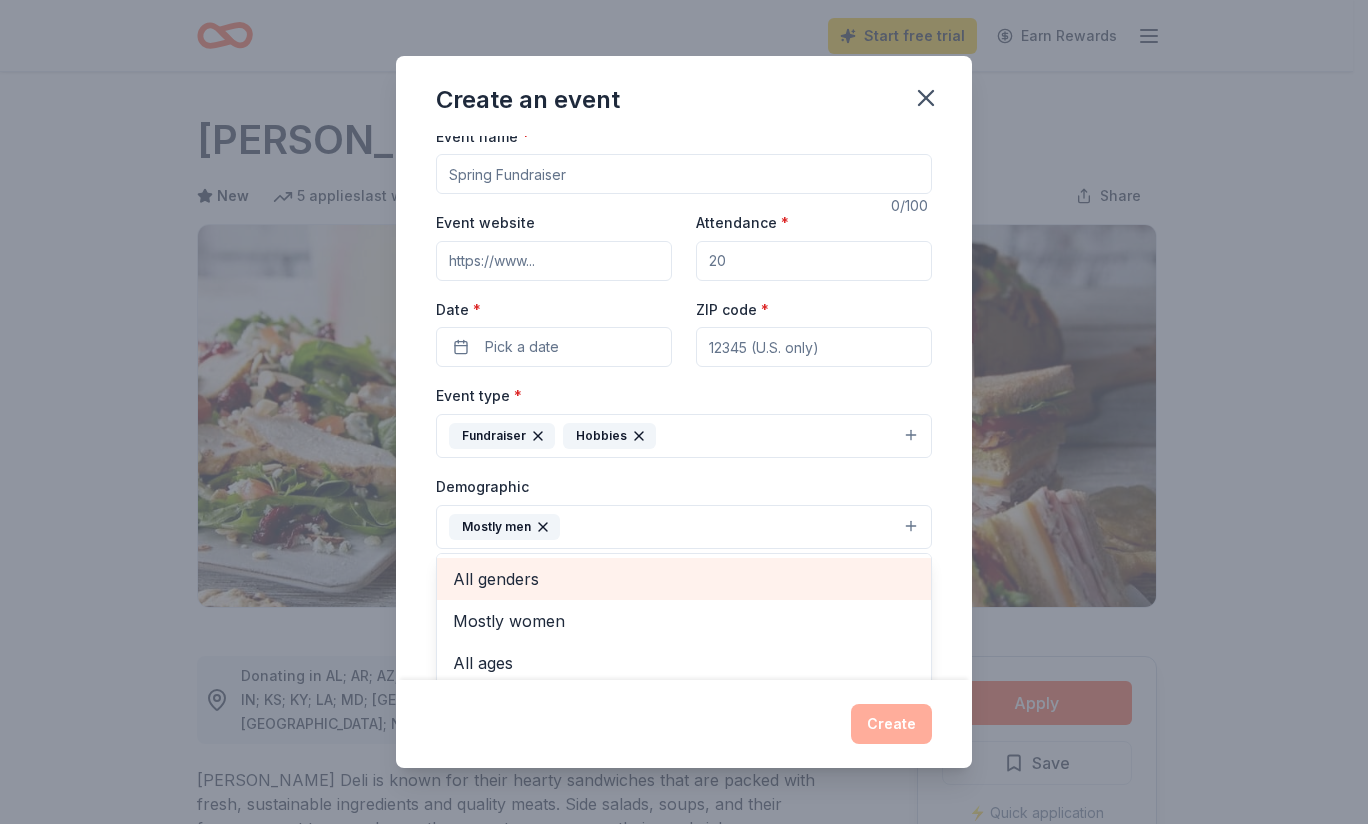 click on "All genders" at bounding box center (684, 579) 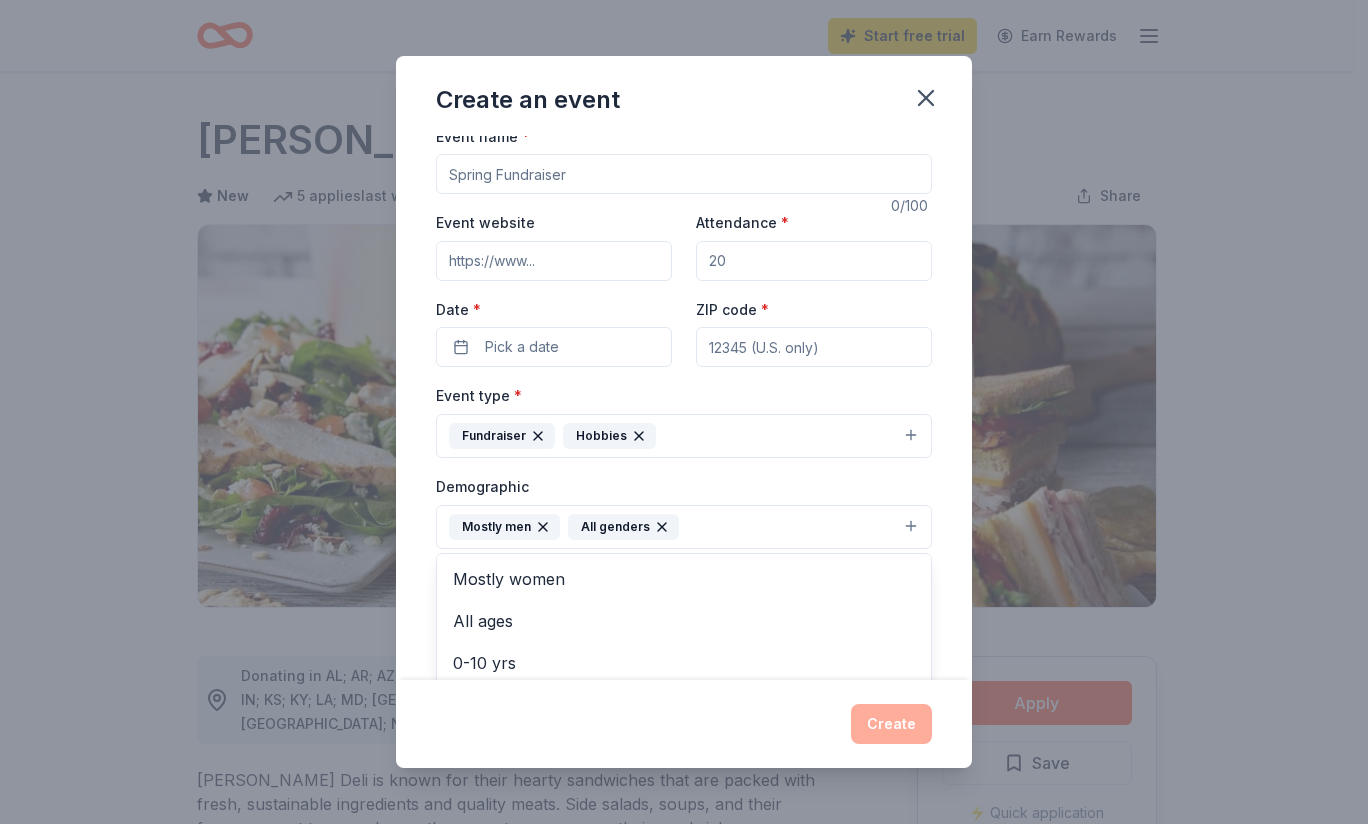 click 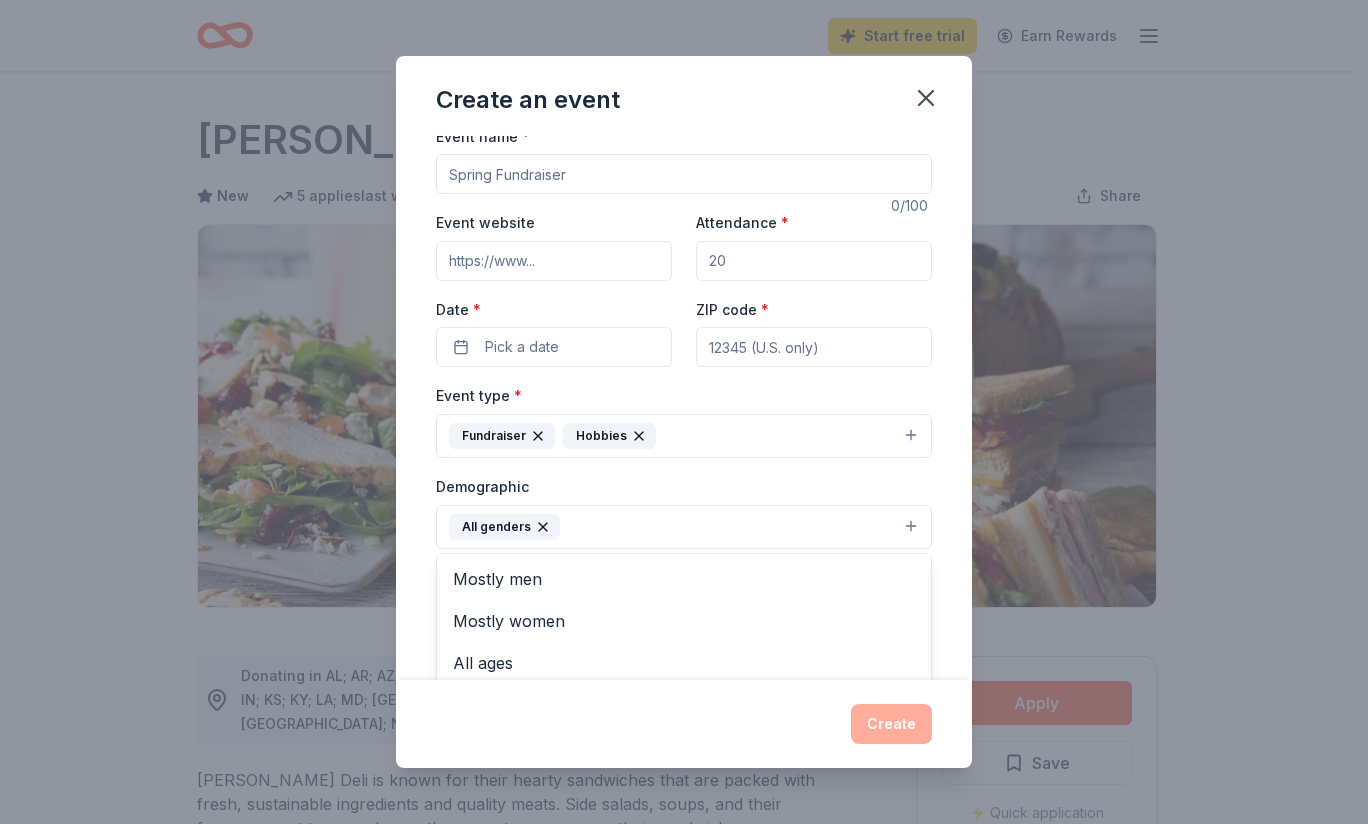 click on "All genders" at bounding box center (684, 527) 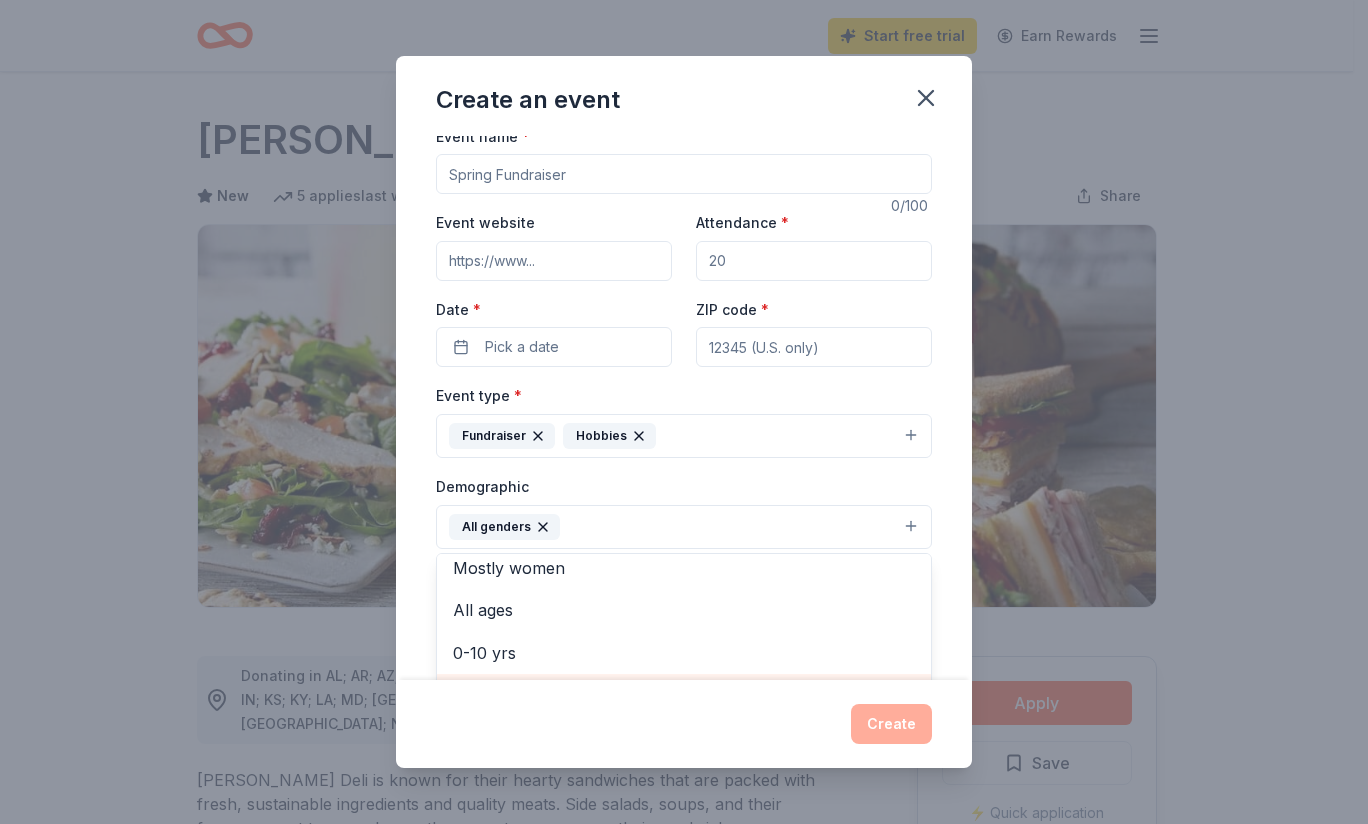scroll, scrollTop: 48, scrollLeft: 0, axis: vertical 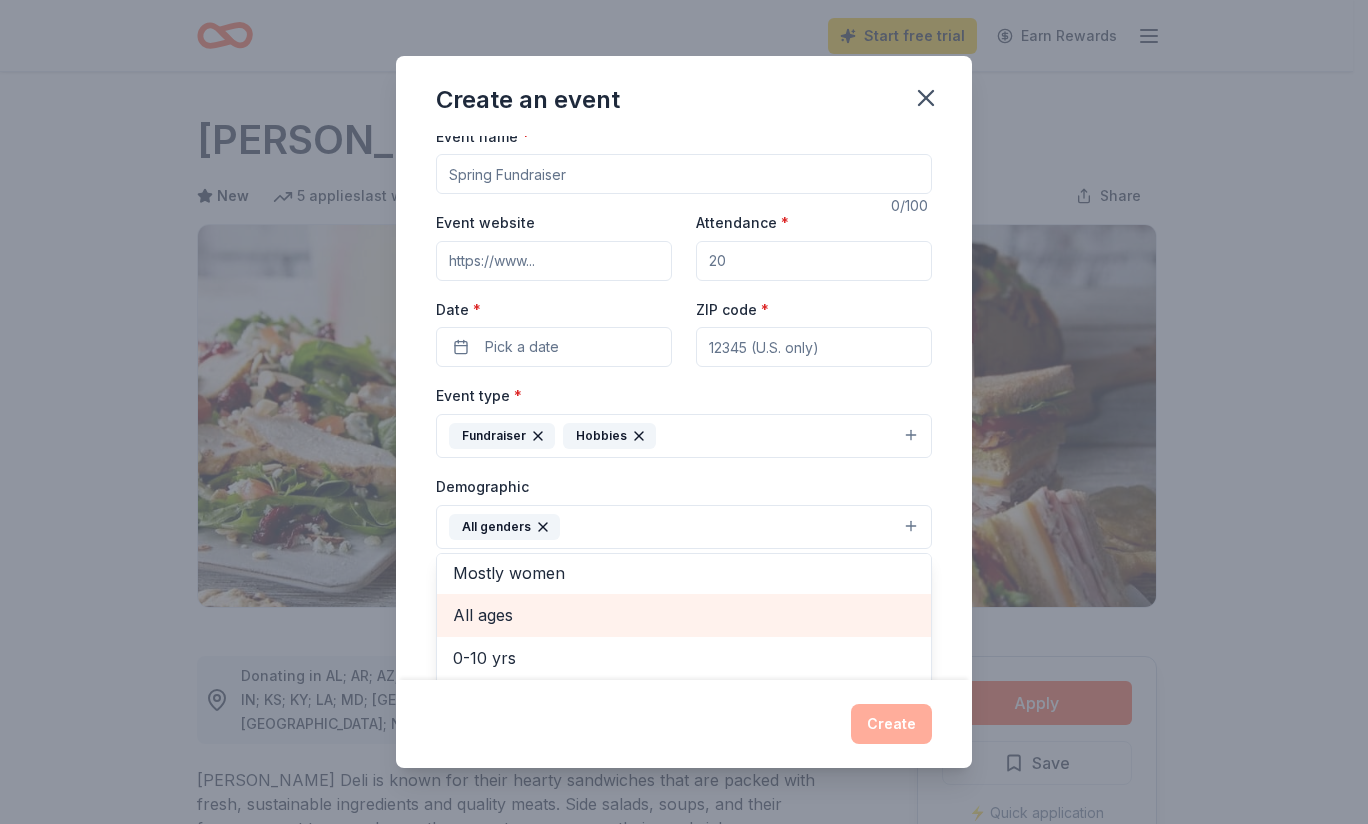 click on "All ages" at bounding box center (684, 615) 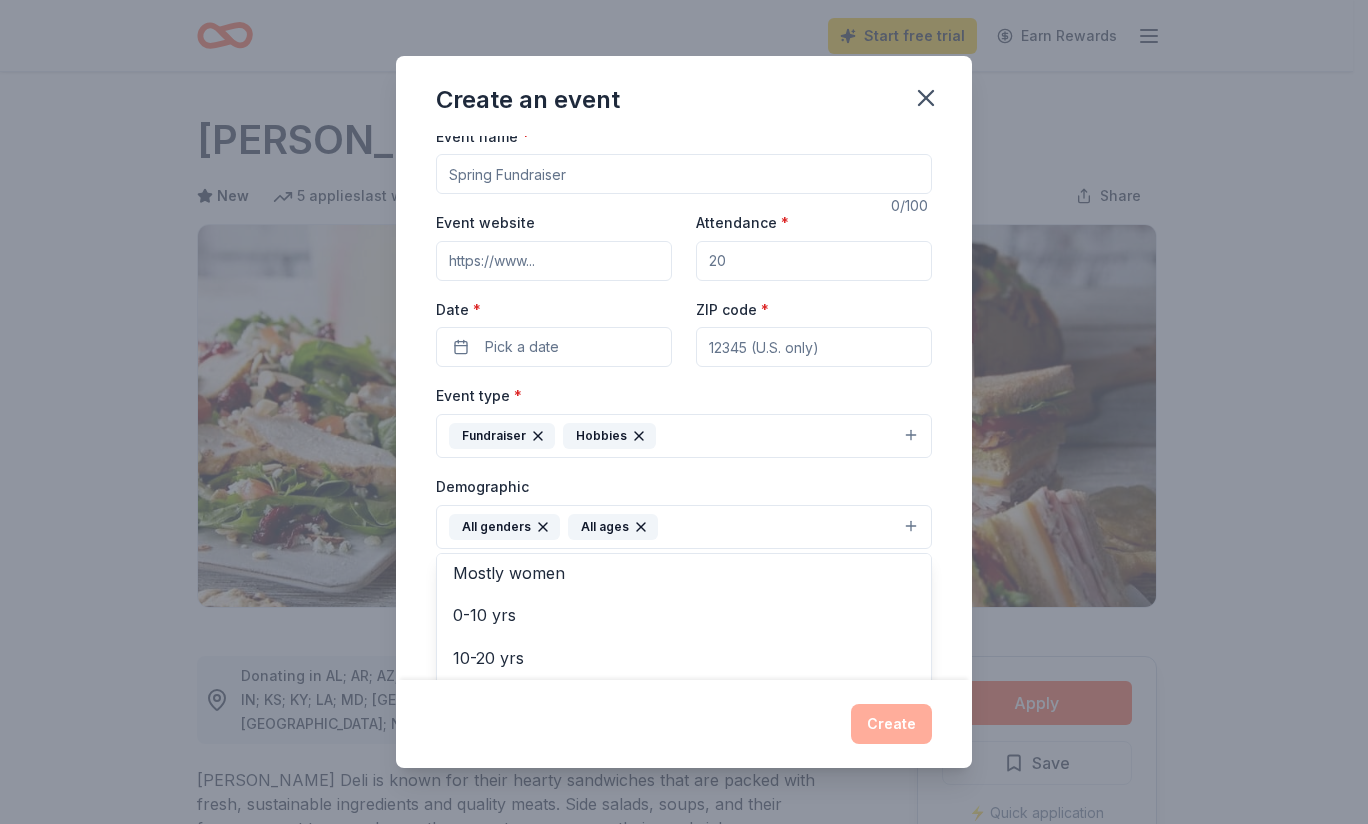 scroll, scrollTop: 0, scrollLeft: 0, axis: both 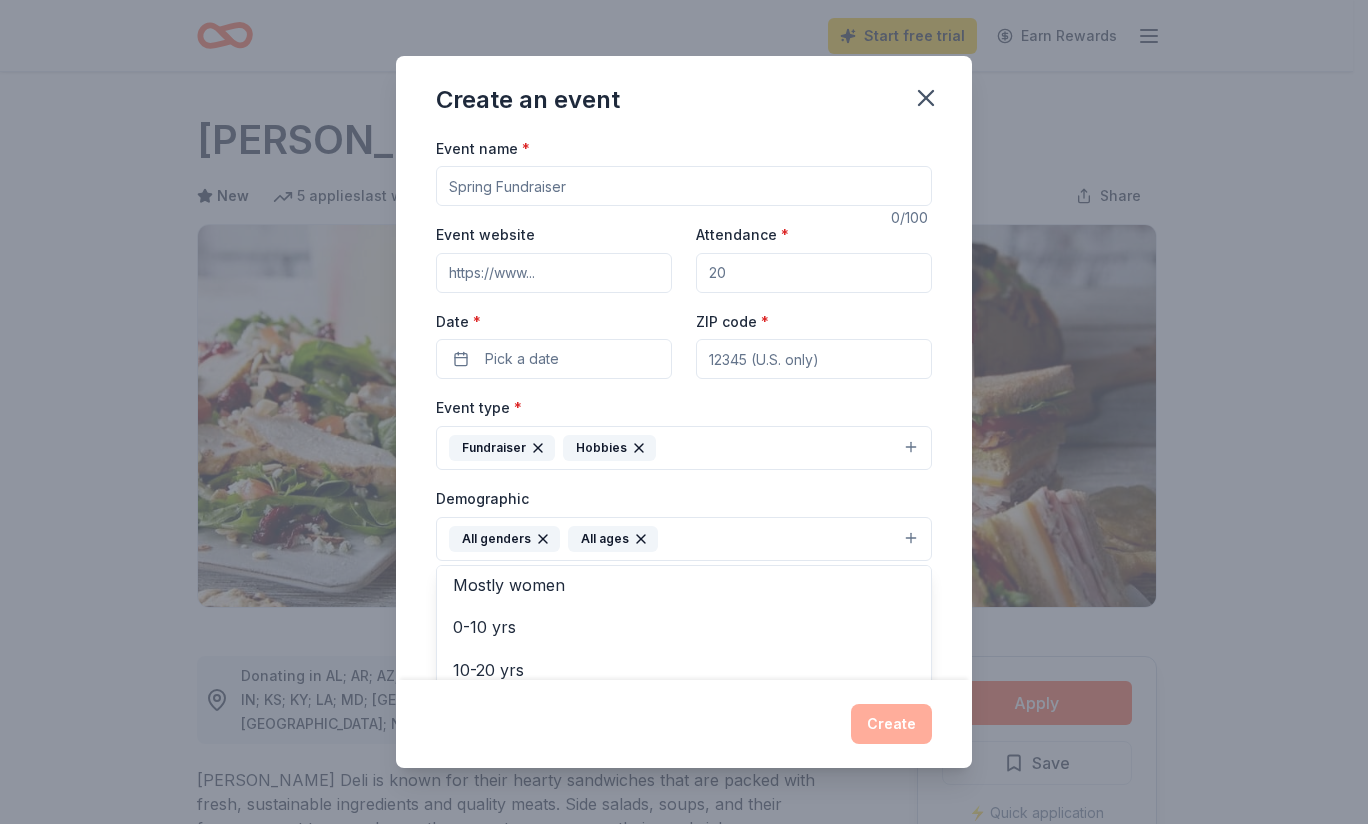 click on "Event name * 0 /100 Event website Attendance * Date * Pick a date ZIP code * Event type * Fundraiser Hobbies Demographic All genders All ages Mostly men Mostly women 0-10 yrs 10-20 yrs 20-30 yrs 30-40 yrs 40-50 yrs 50-60 yrs 60-70 yrs 70-80 yrs 80+ yrs We use this information to help brands find events with their target demographic to sponsor their products. Mailing address Apt/unit Description What are you looking for? * Auction & raffle Meals Snacks Desserts Alcohol Beverages Send me reminders Email me reminders of donor application deadlines Recurring event" at bounding box center (684, 600) 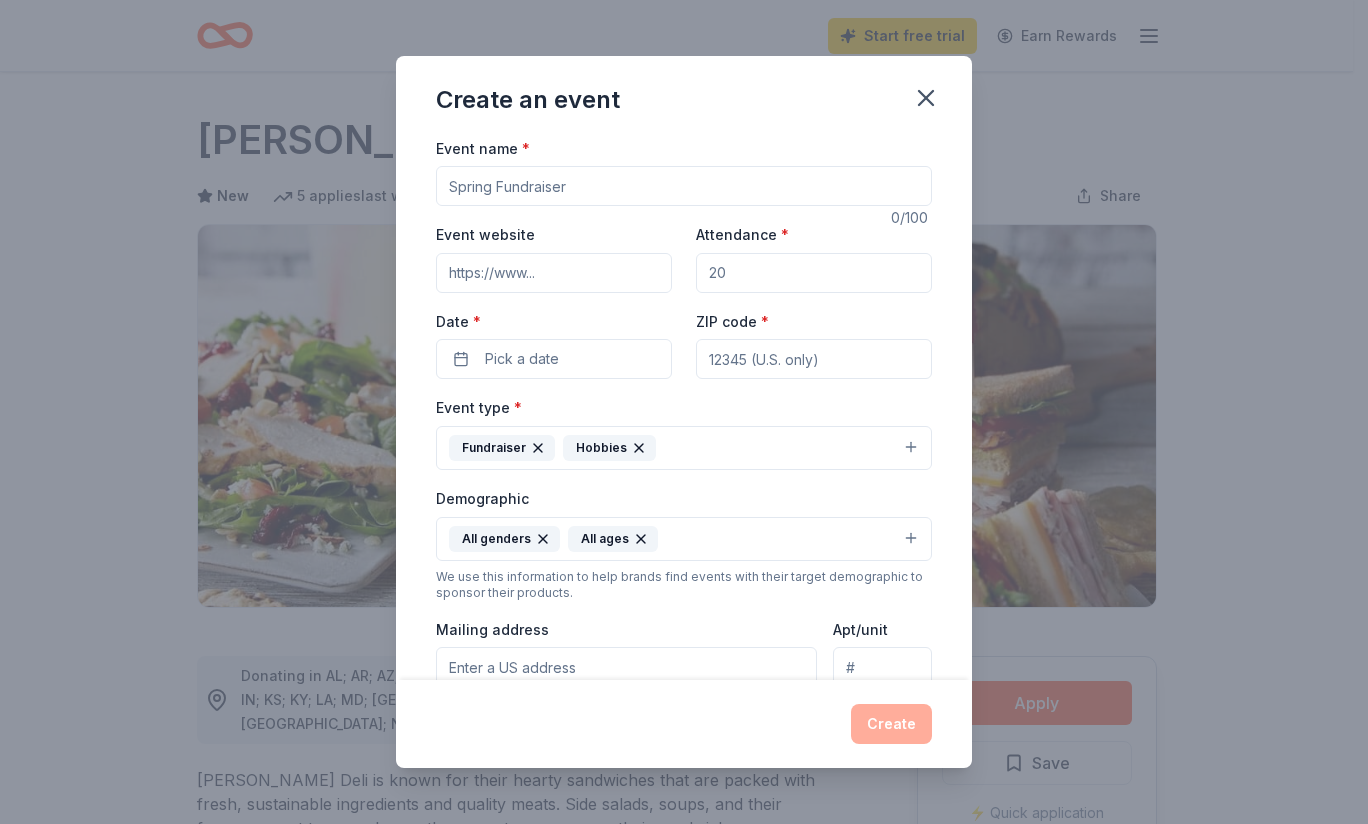 click on "Event name *" at bounding box center (684, 186) 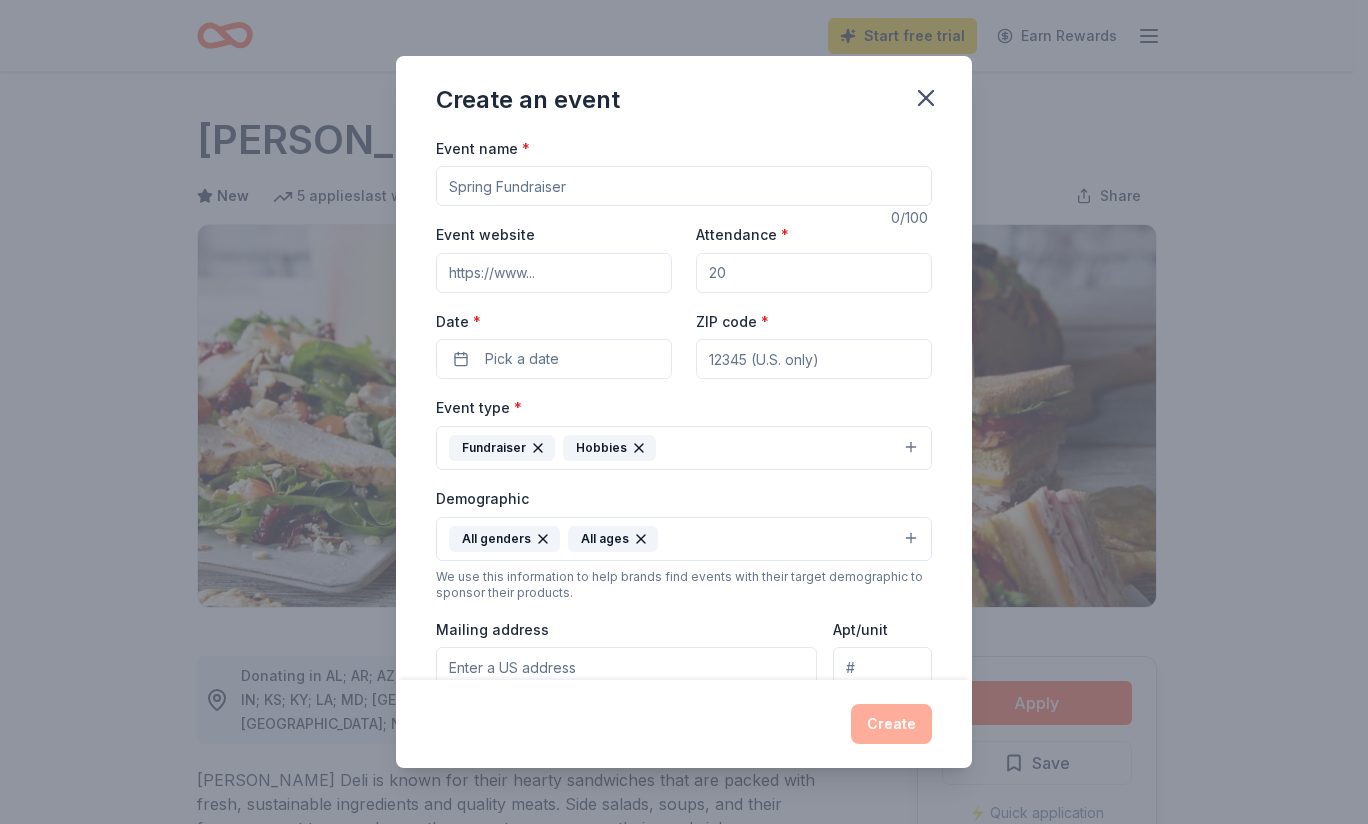 drag, startPoint x: 577, startPoint y: 188, endPoint x: 558, endPoint y: 185, distance: 19.235384 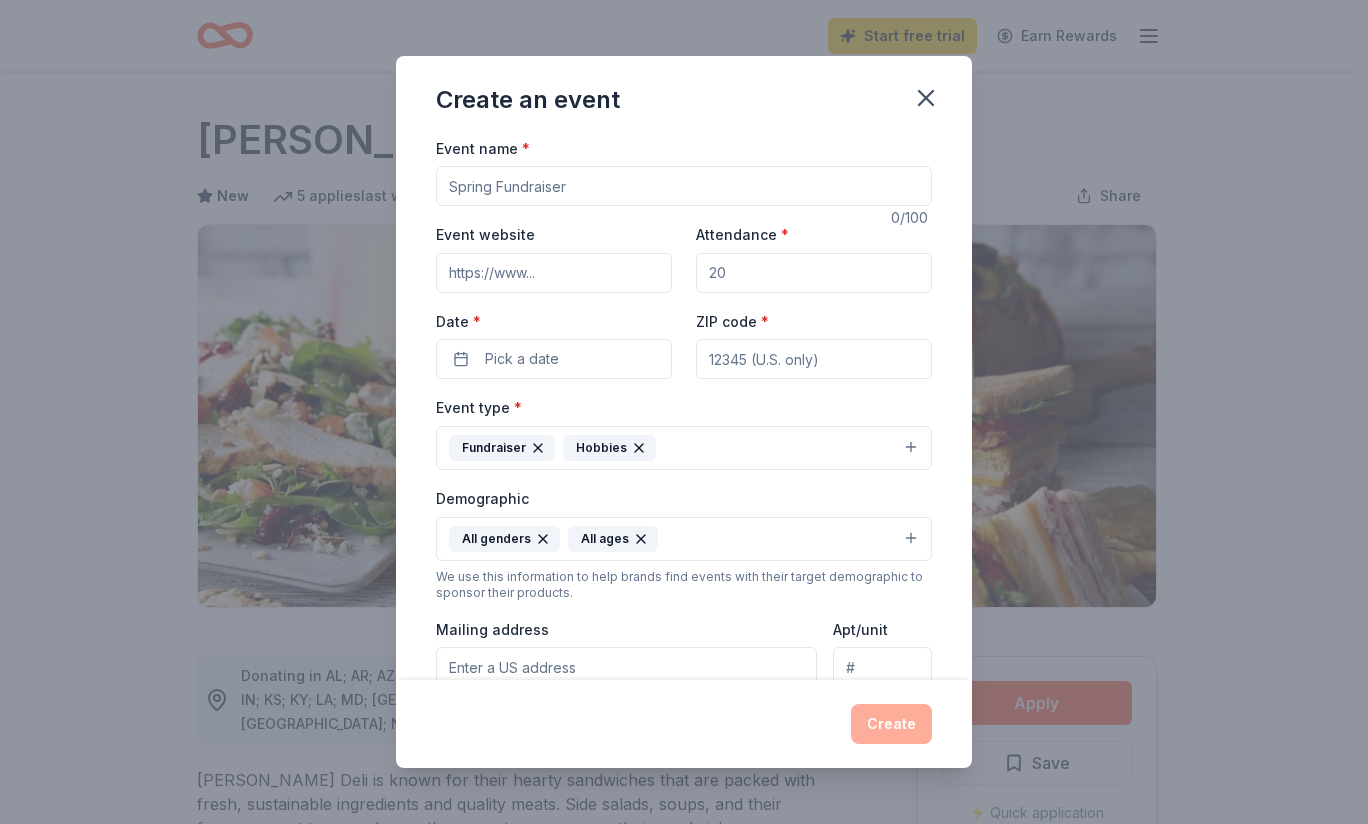 click on "Event name *" at bounding box center (684, 186) 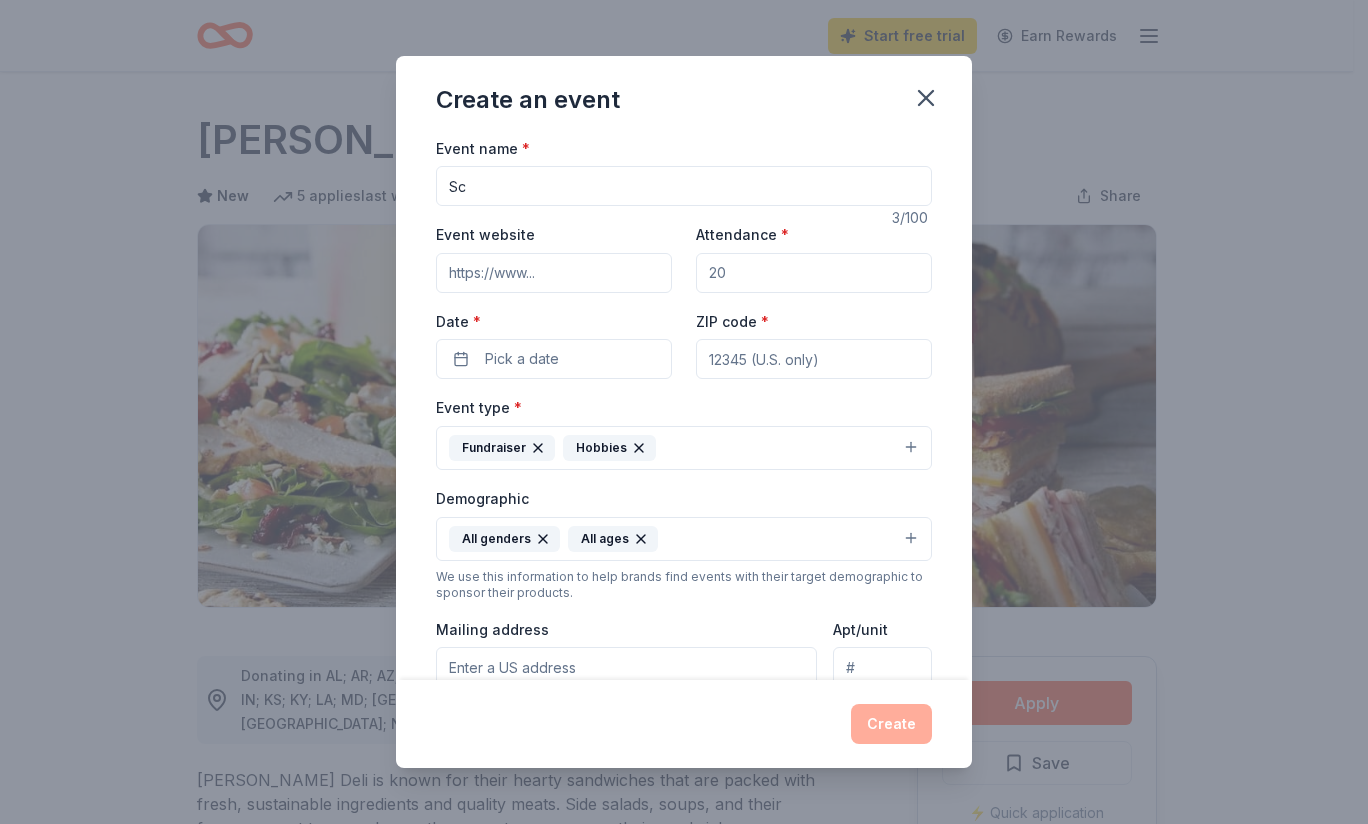 type on "S" 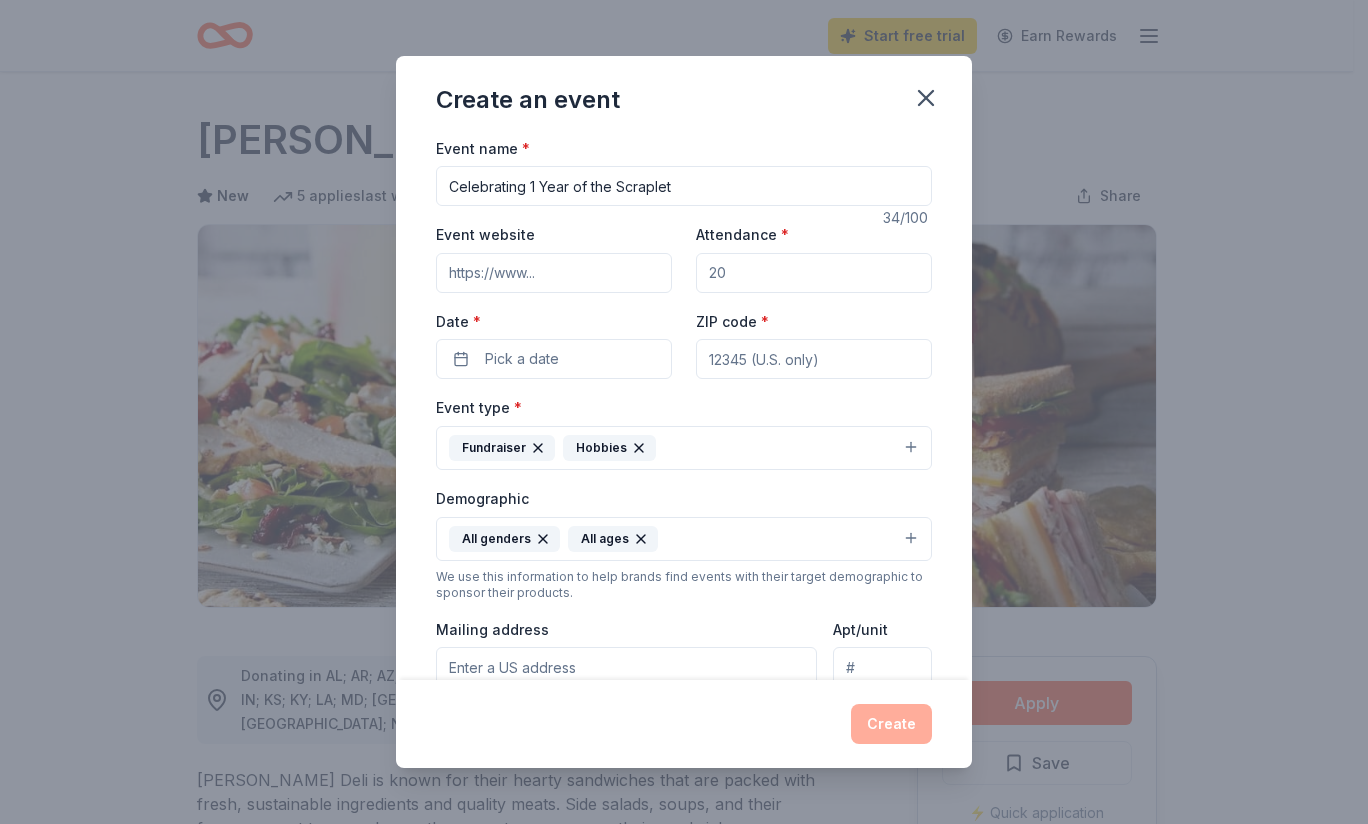 type on "Celebrating 1 Year of the Scraplet" 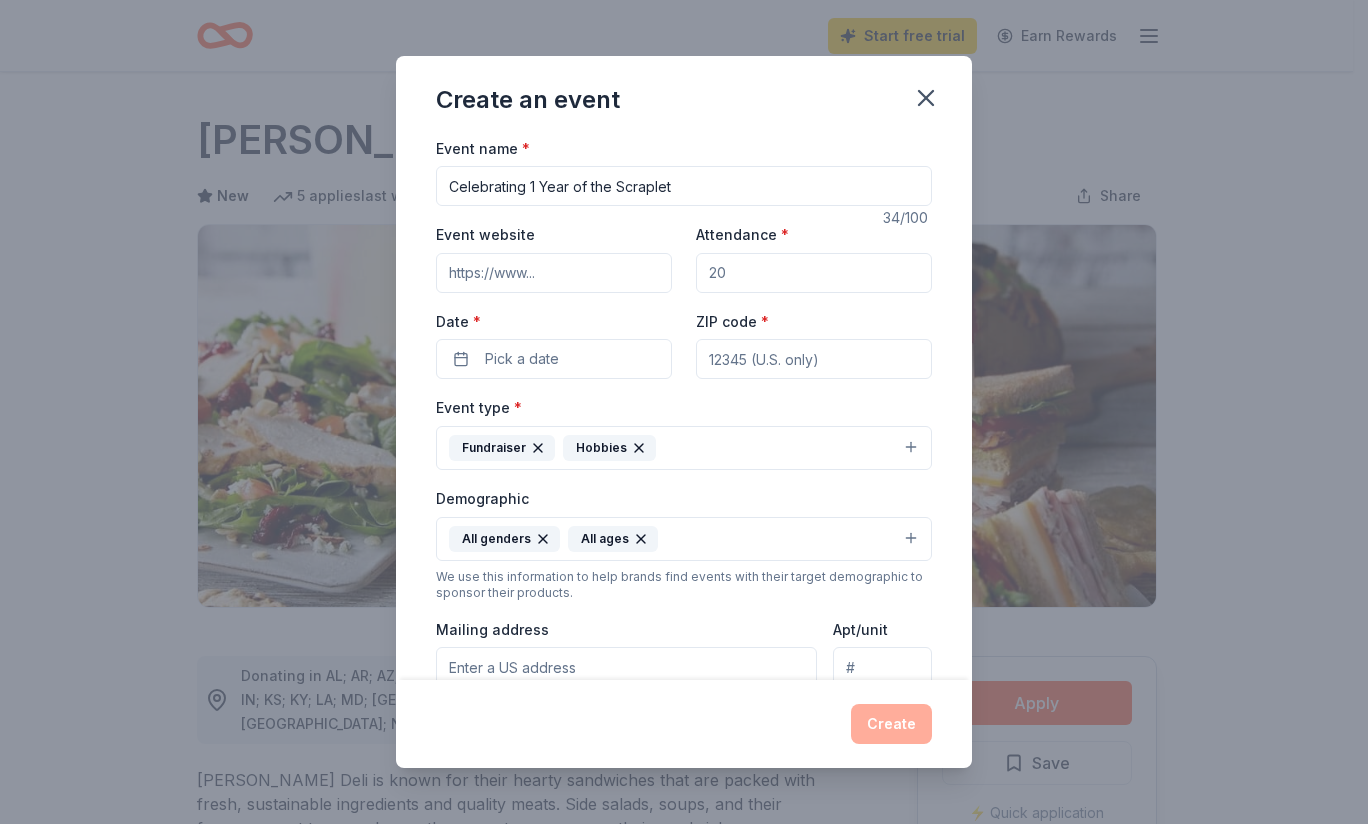 click on "Attendance *" at bounding box center (814, 273) 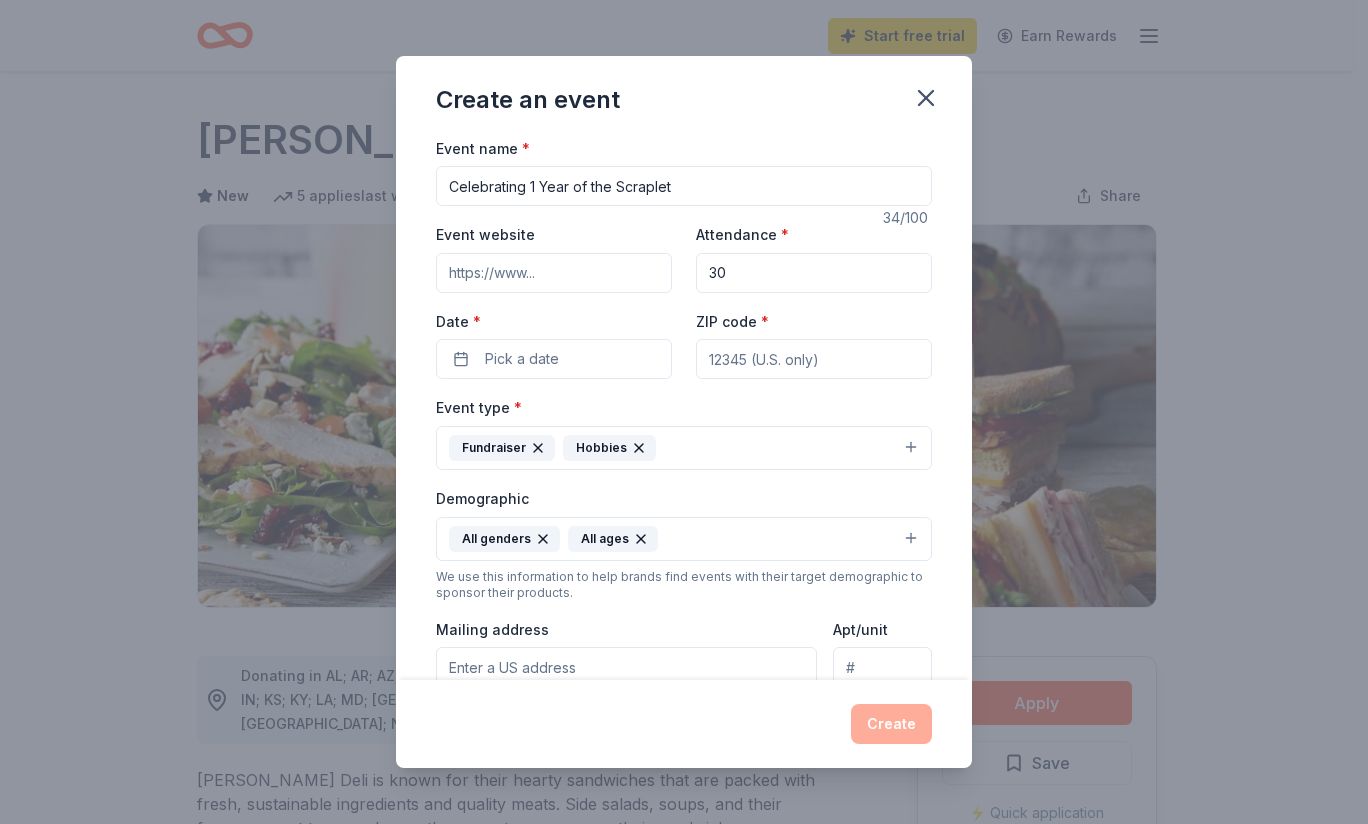 type on "30" 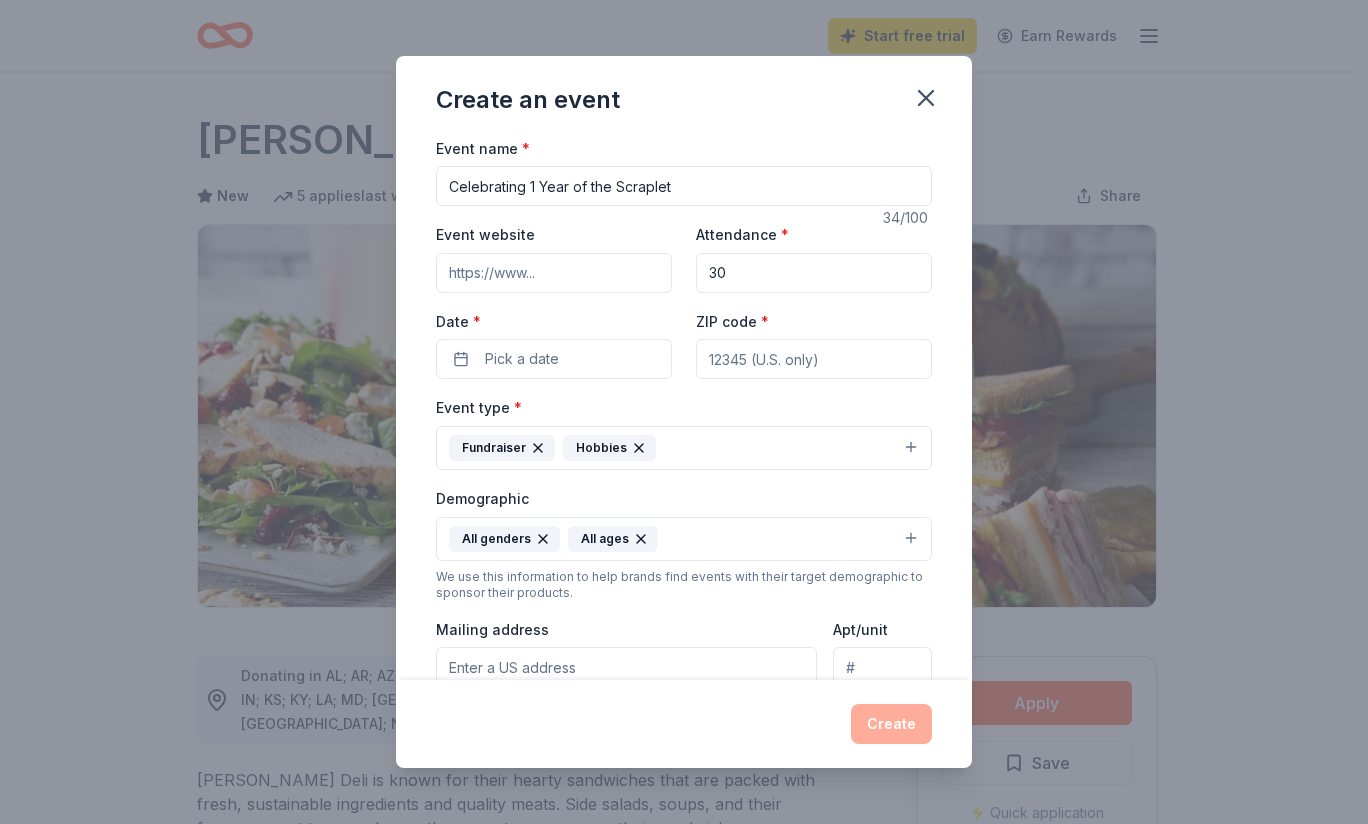click on "Event website" at bounding box center (554, 273) 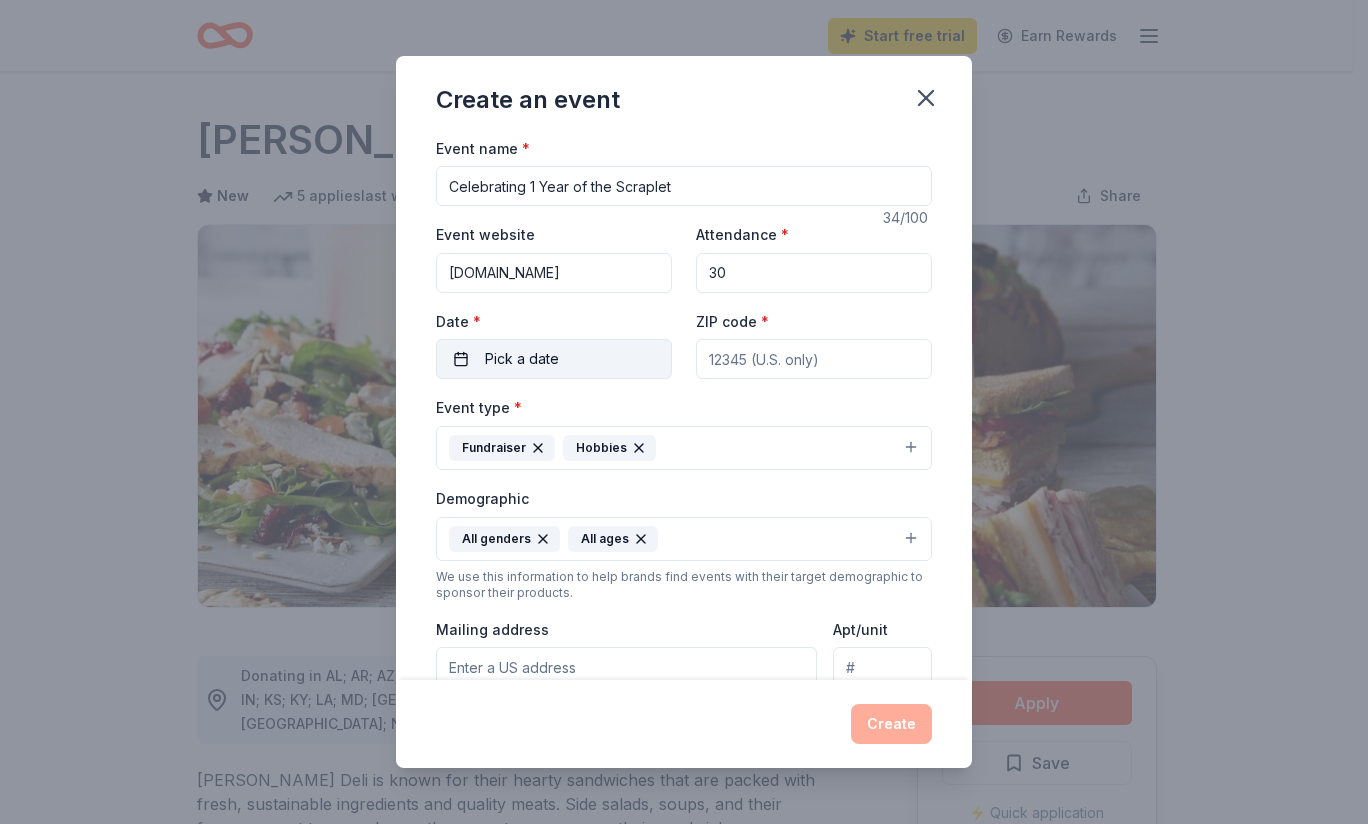 type on "[DOMAIN_NAME]" 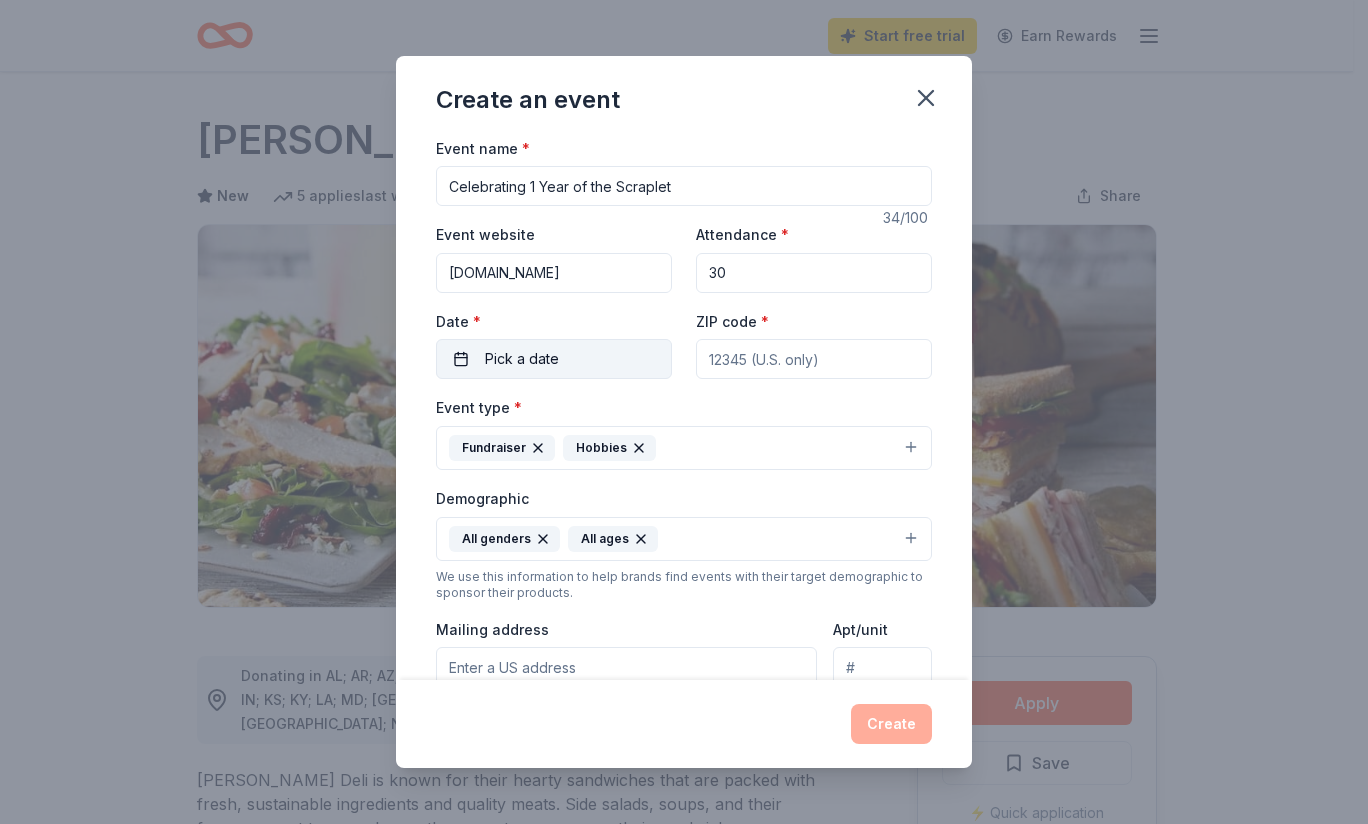 click on "Pick a date" at bounding box center [554, 359] 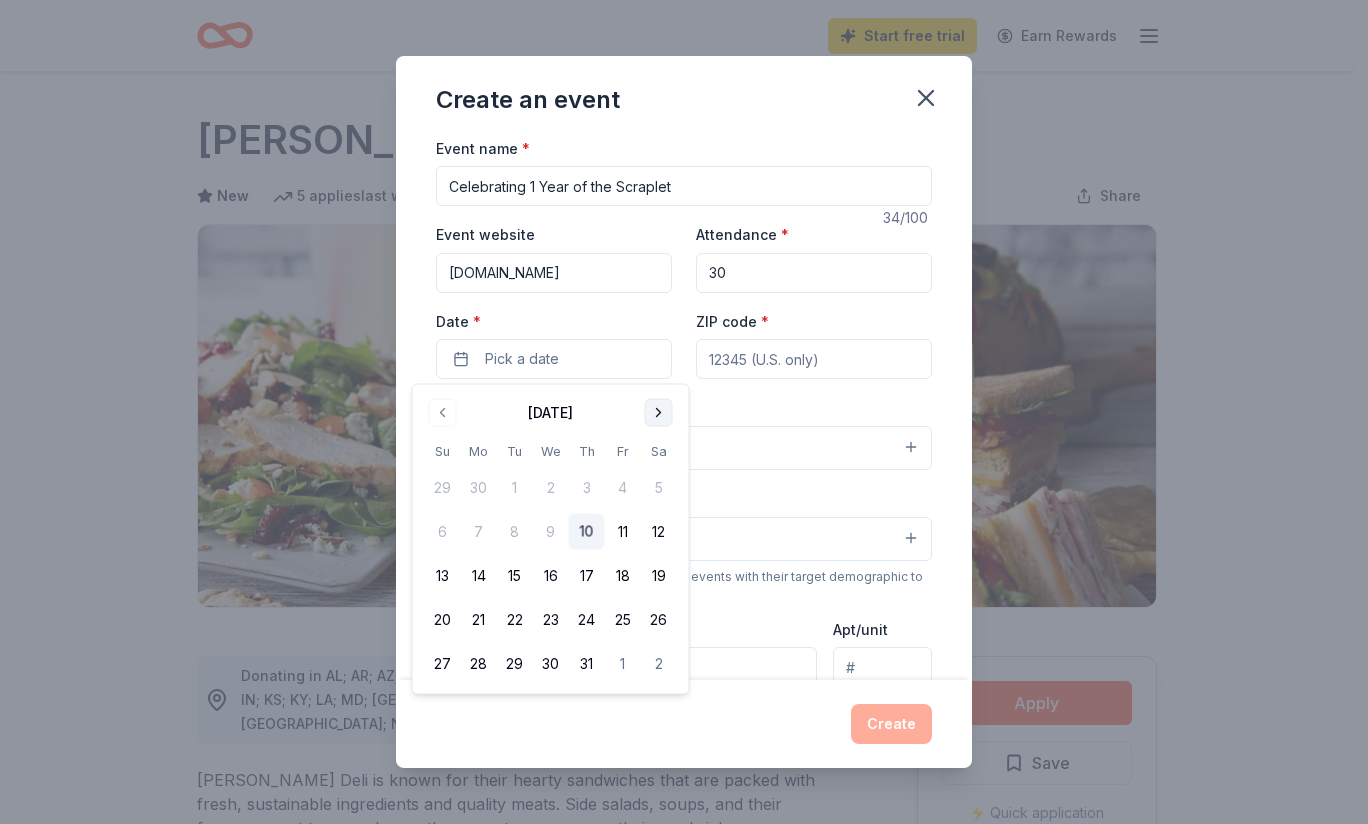 click at bounding box center [659, 413] 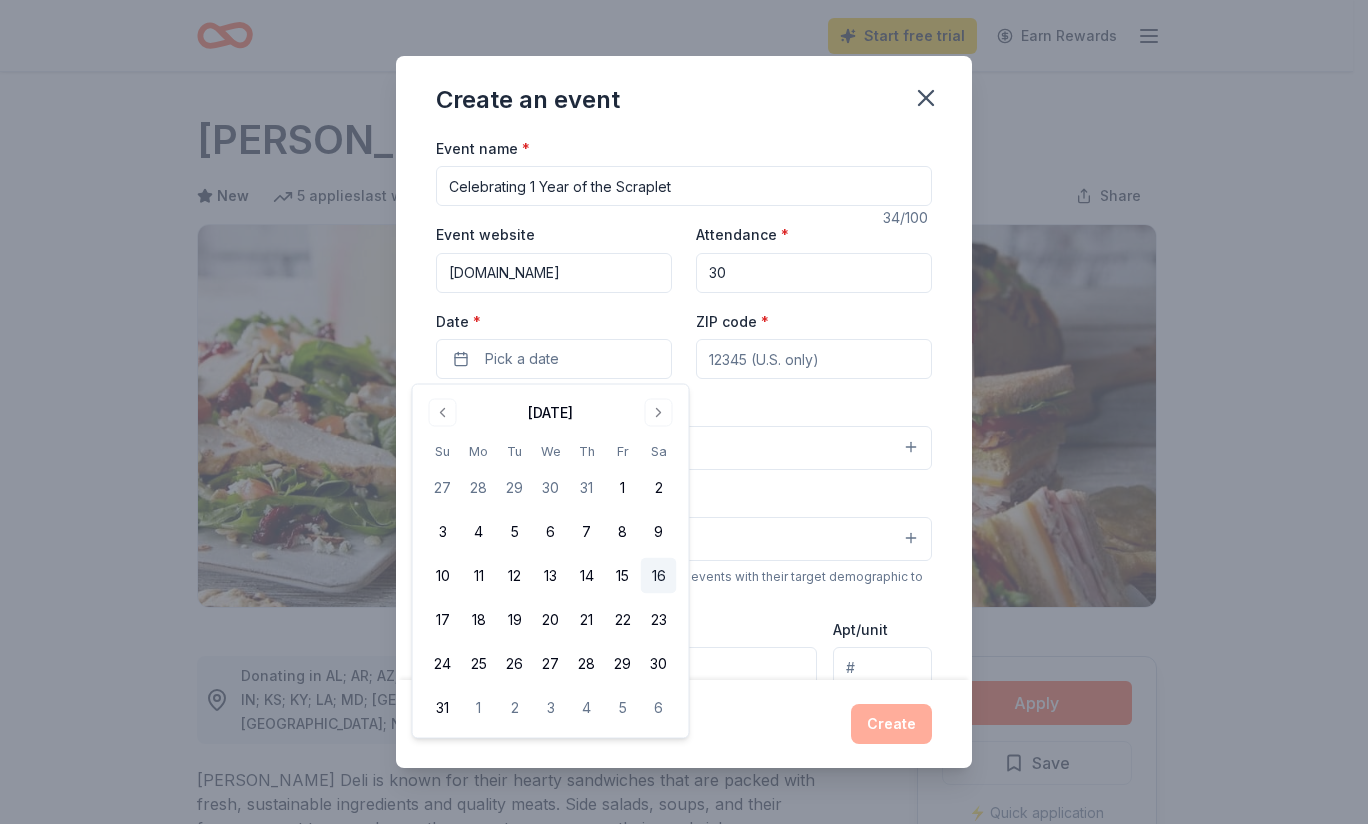 click on "16" at bounding box center (659, 576) 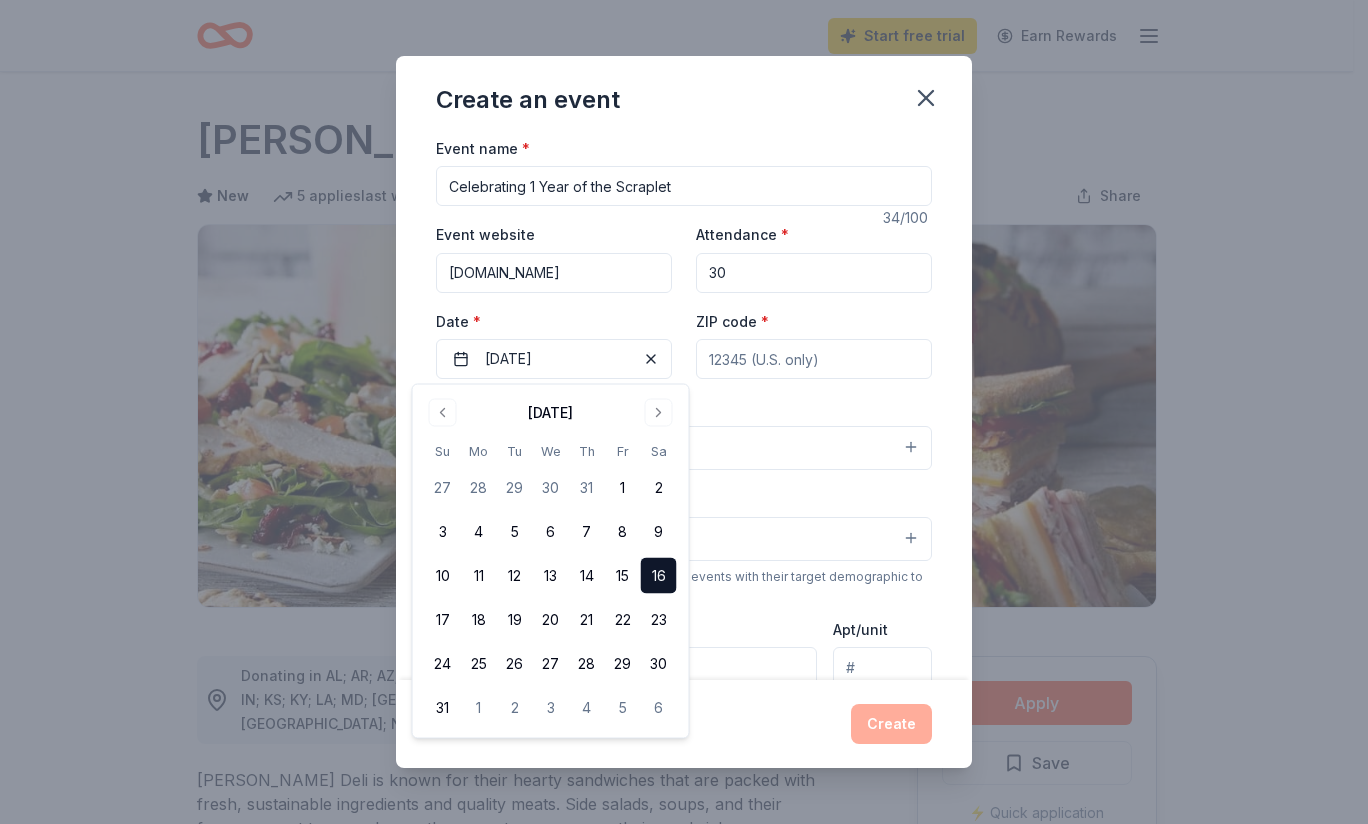 click on "ZIP code *" at bounding box center (814, 359) 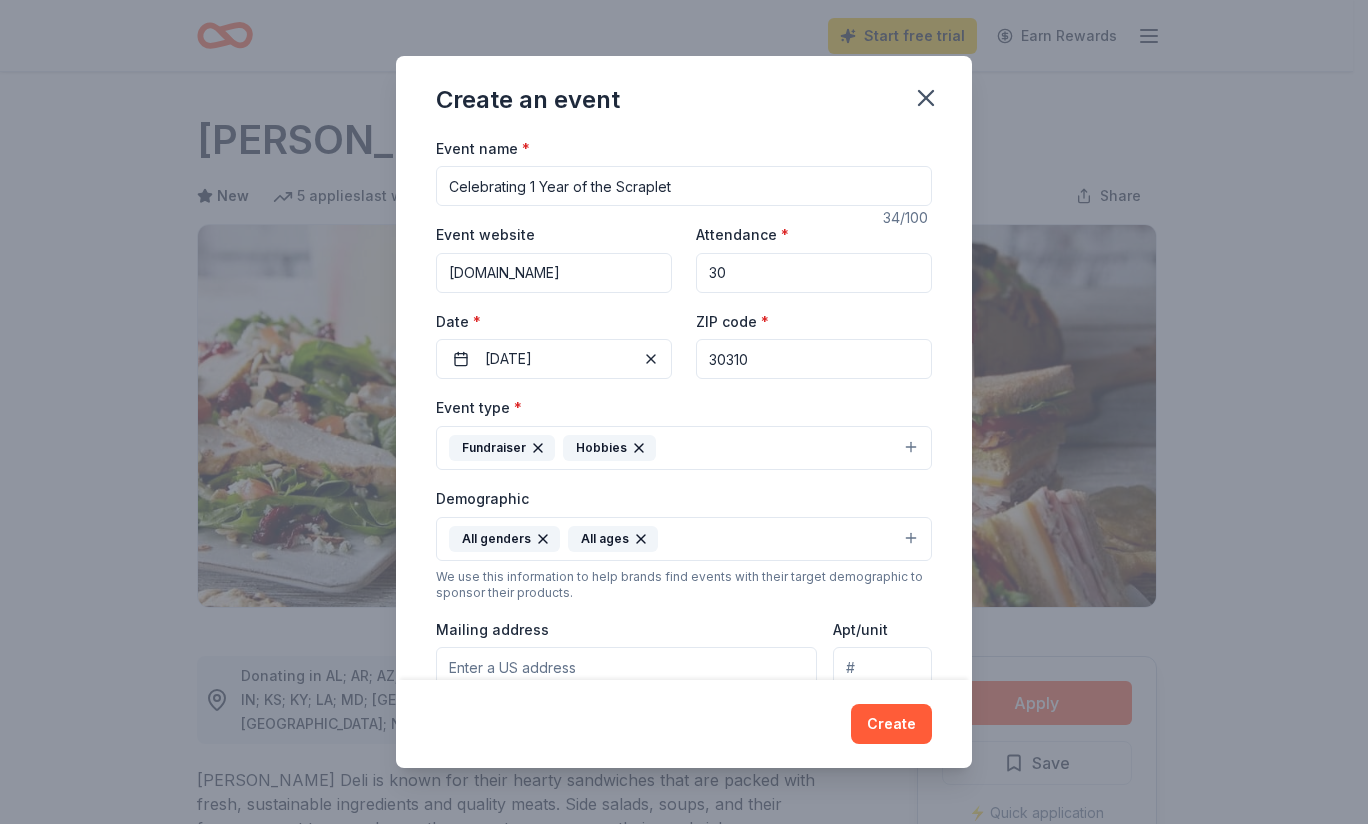 type on "30310" 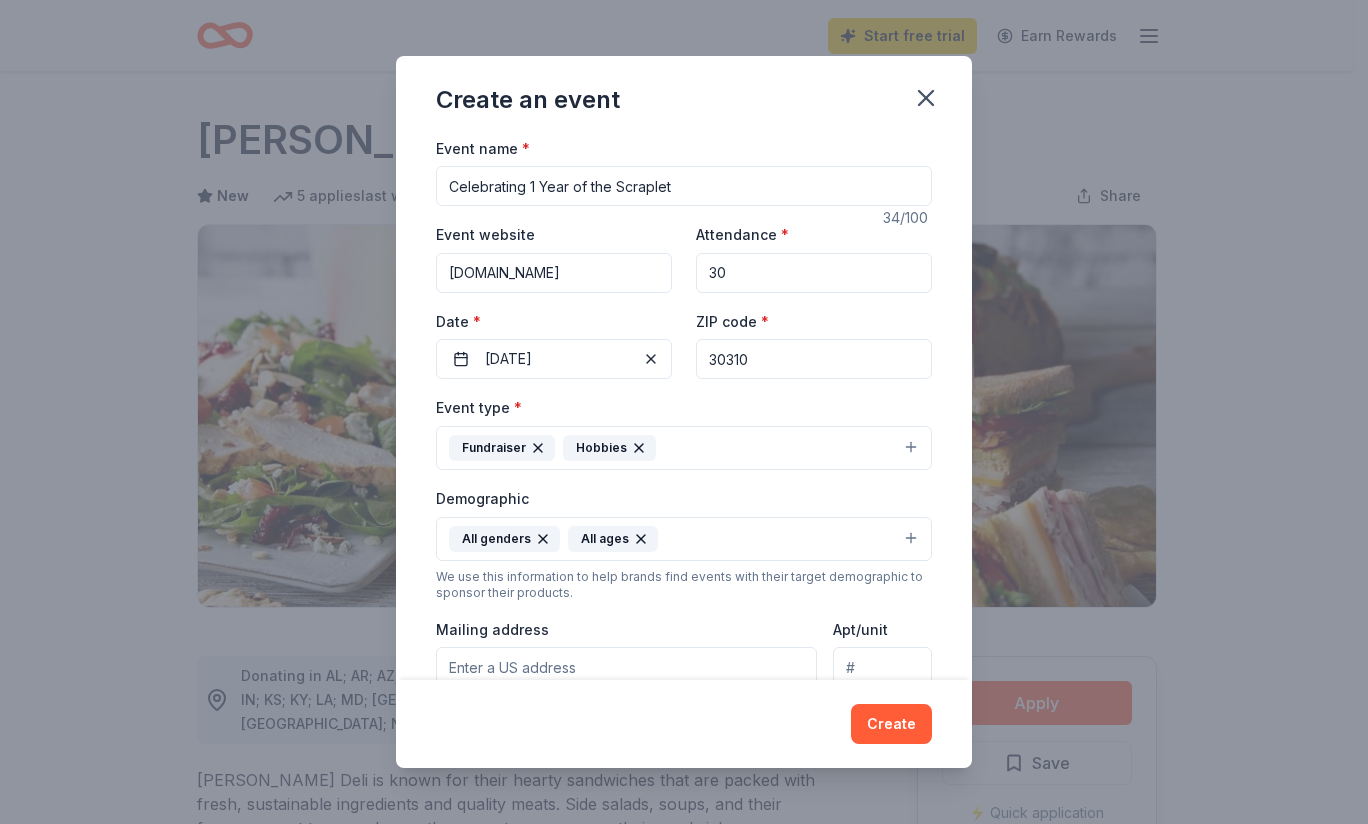 click on "Event type * Fundraiser Hobbies" at bounding box center [684, 432] 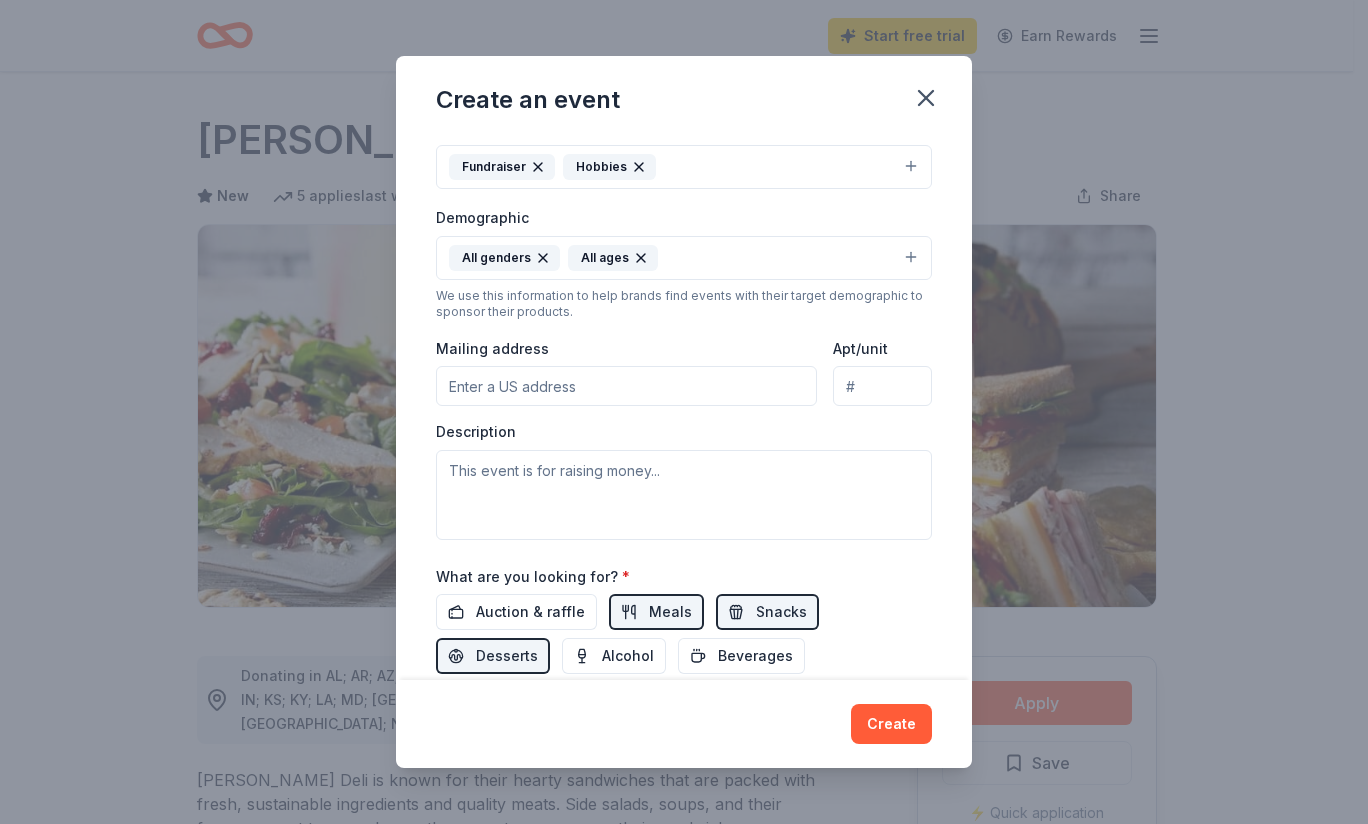 scroll, scrollTop: 282, scrollLeft: 0, axis: vertical 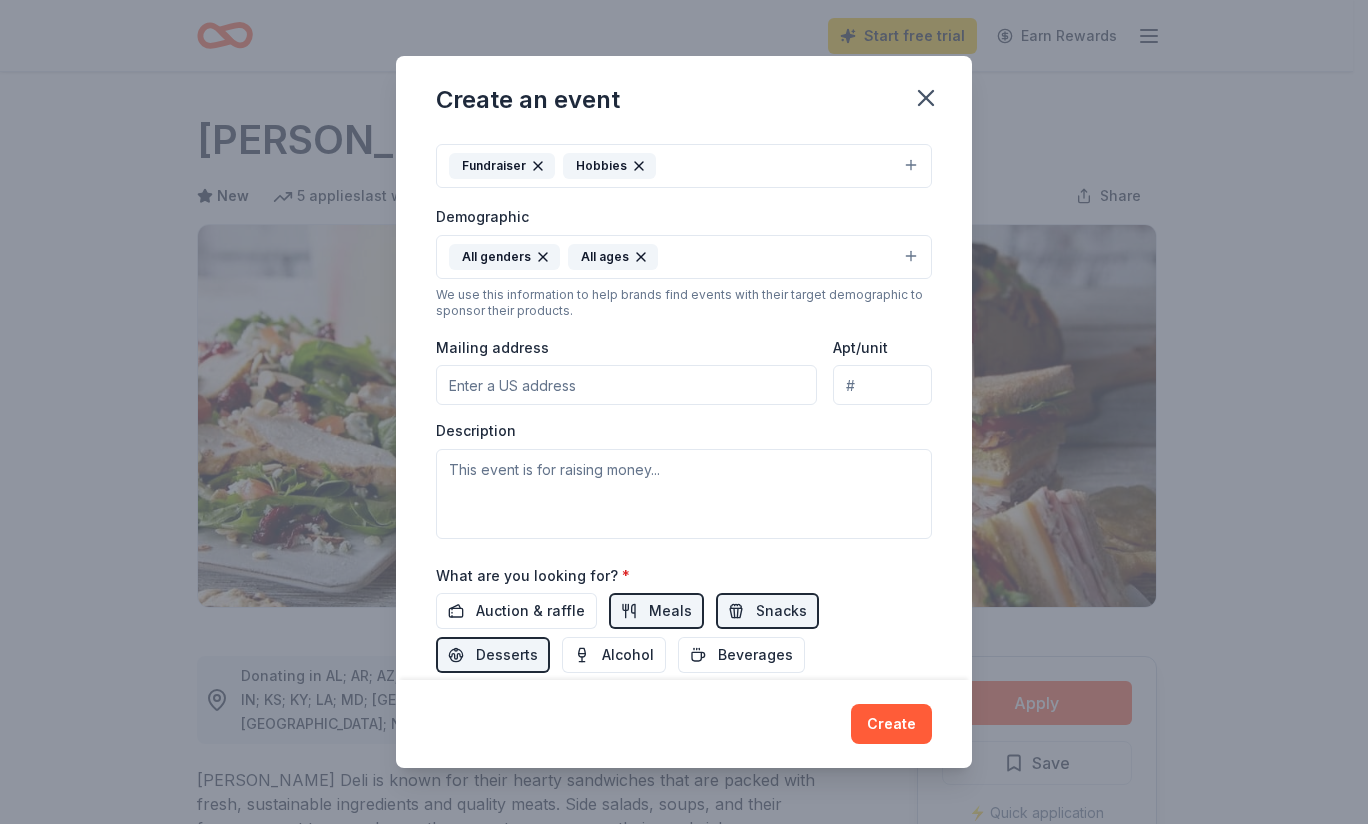 click on "Mailing address" at bounding box center (626, 385) 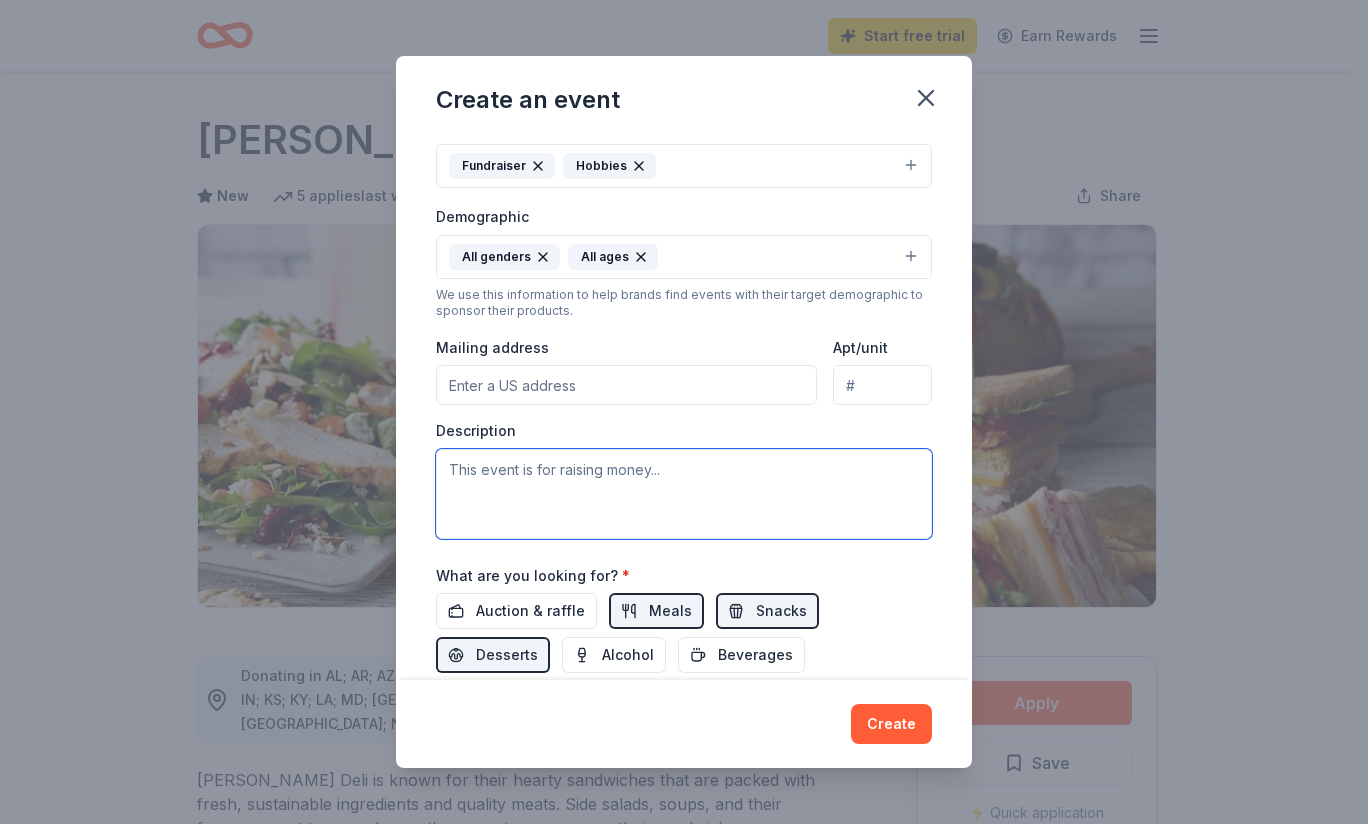 click at bounding box center [684, 494] 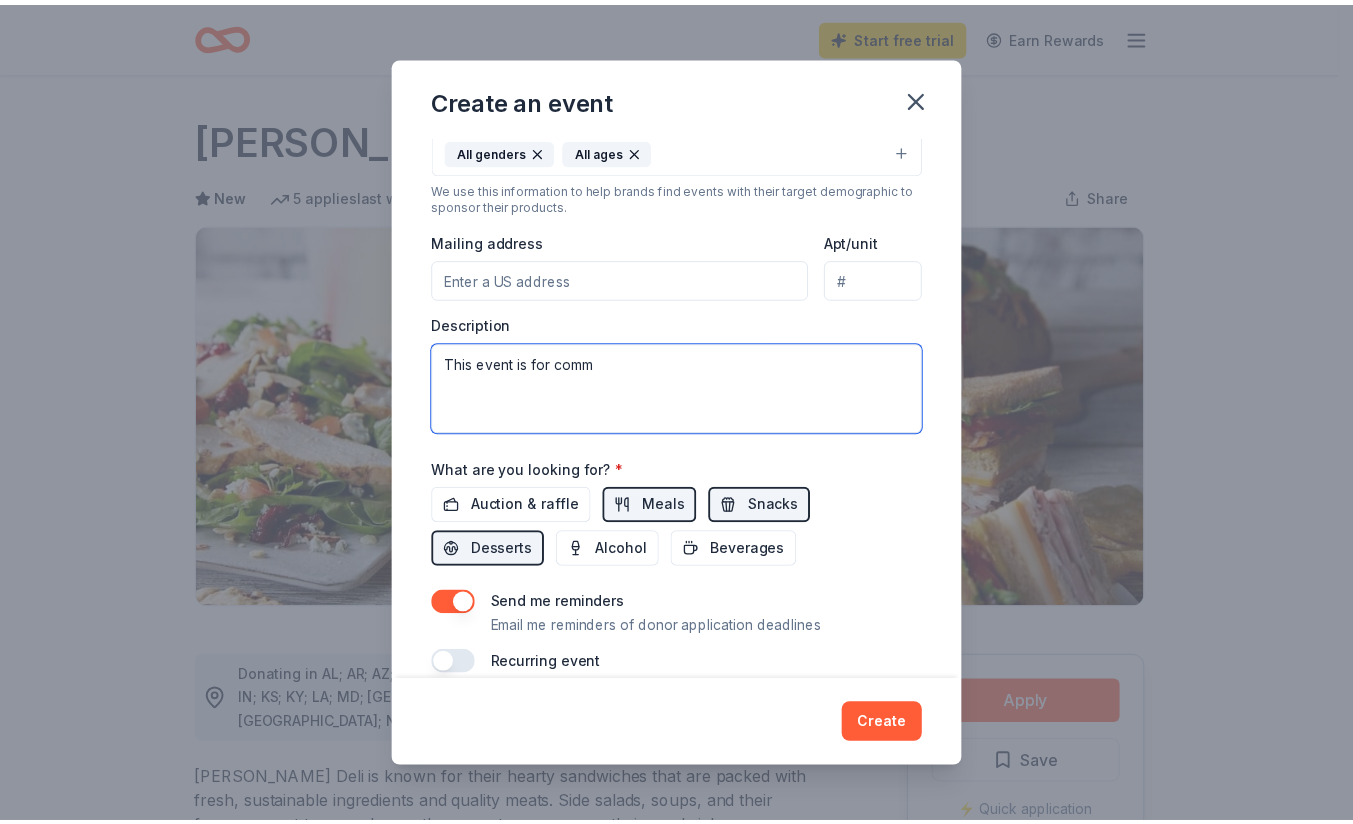 scroll, scrollTop: 415, scrollLeft: 0, axis: vertical 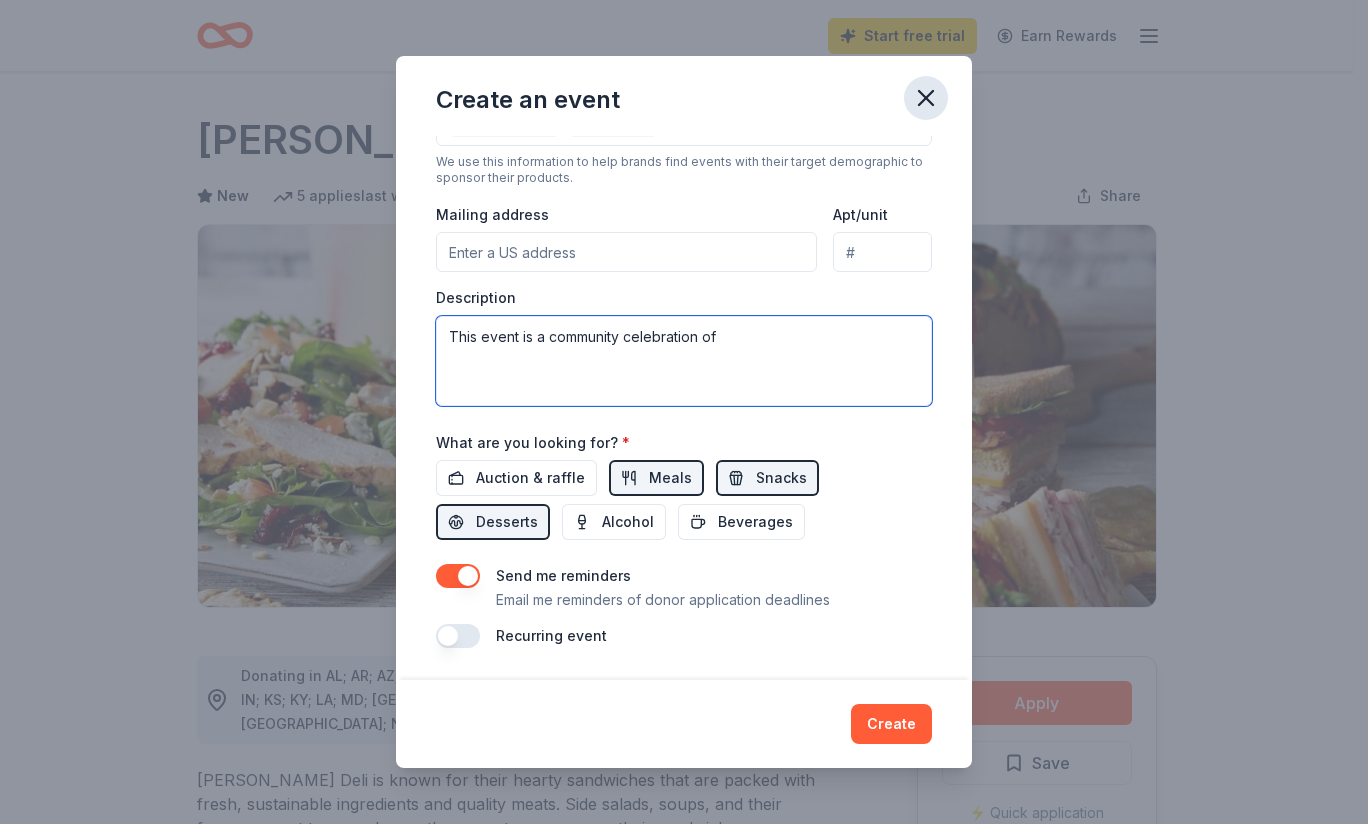 type on "This event is a community celebration of" 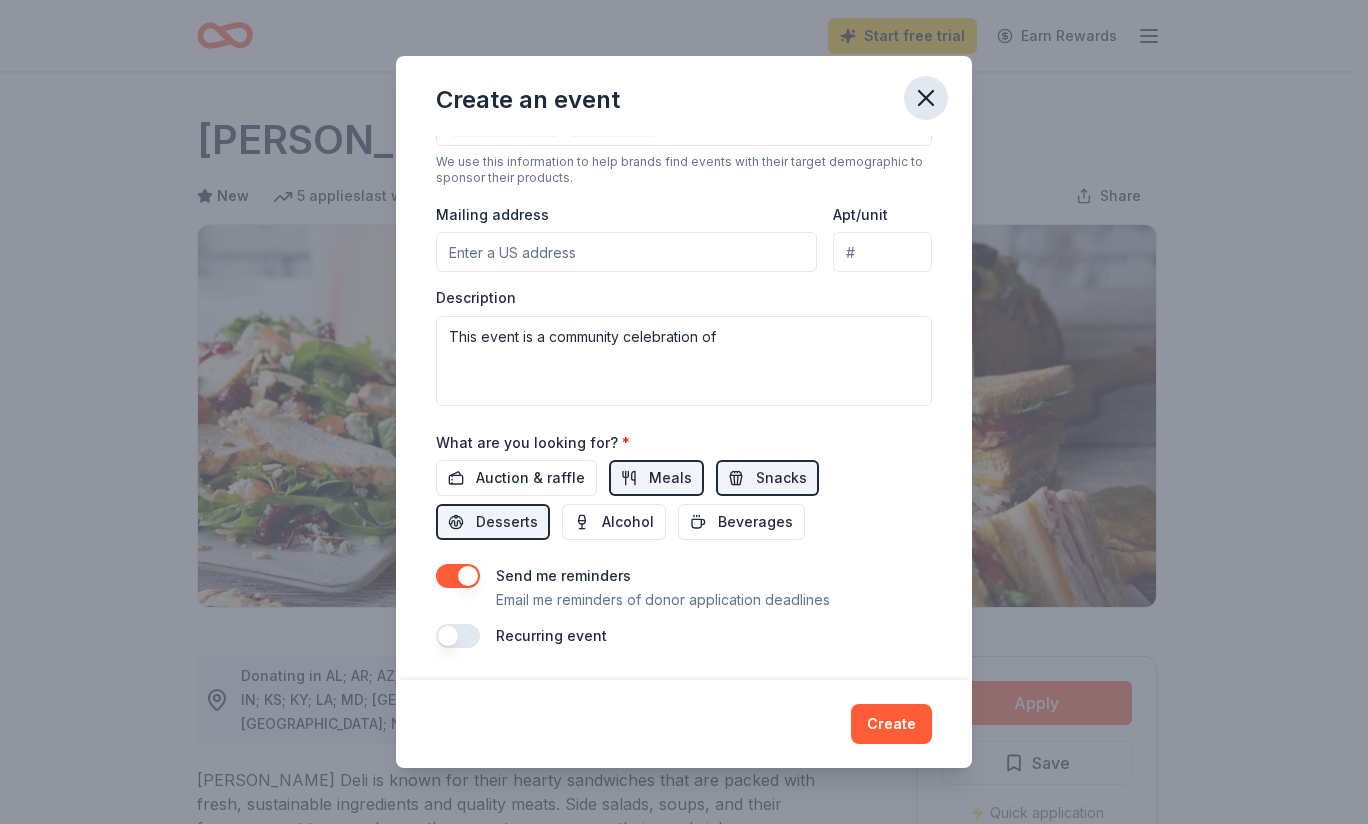 click 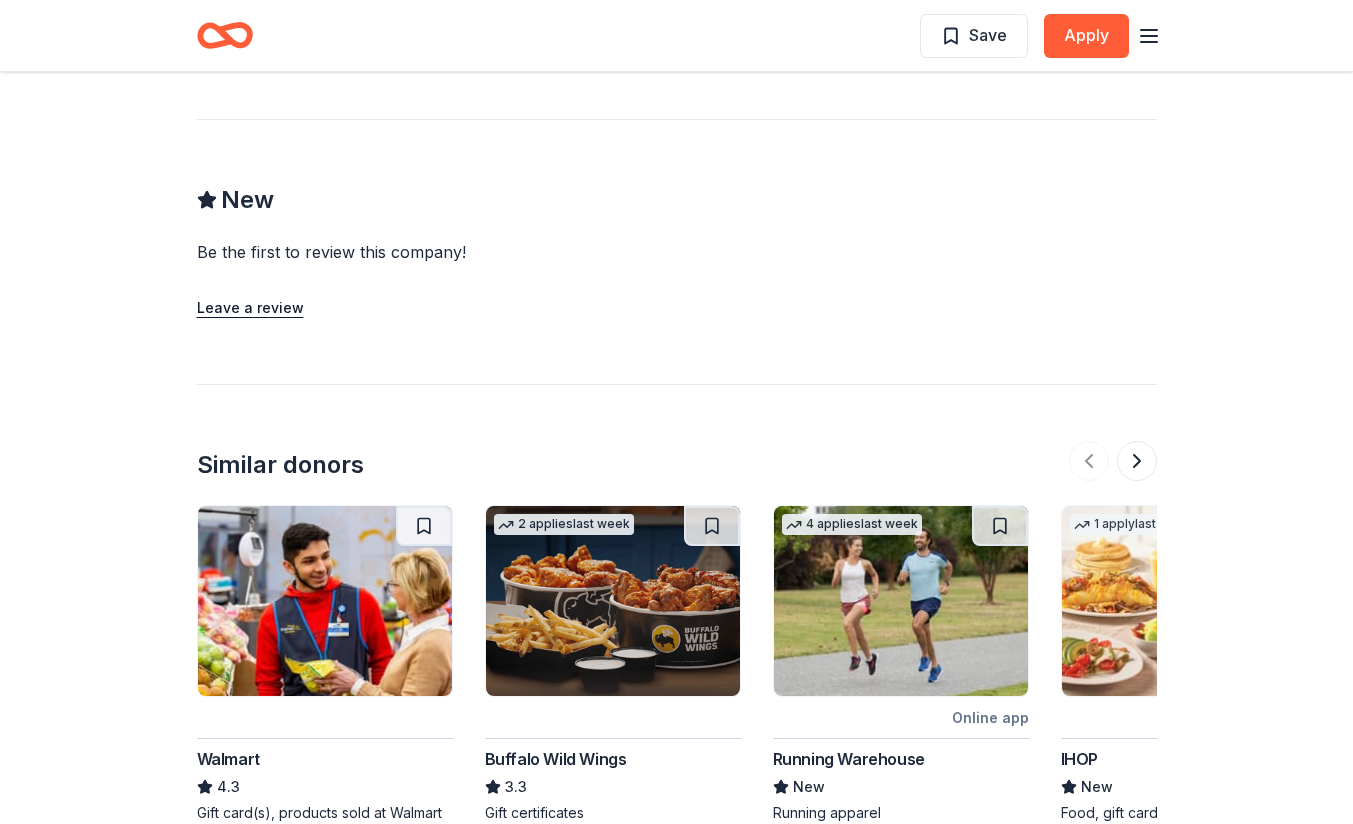 scroll, scrollTop: 2065, scrollLeft: 0, axis: vertical 